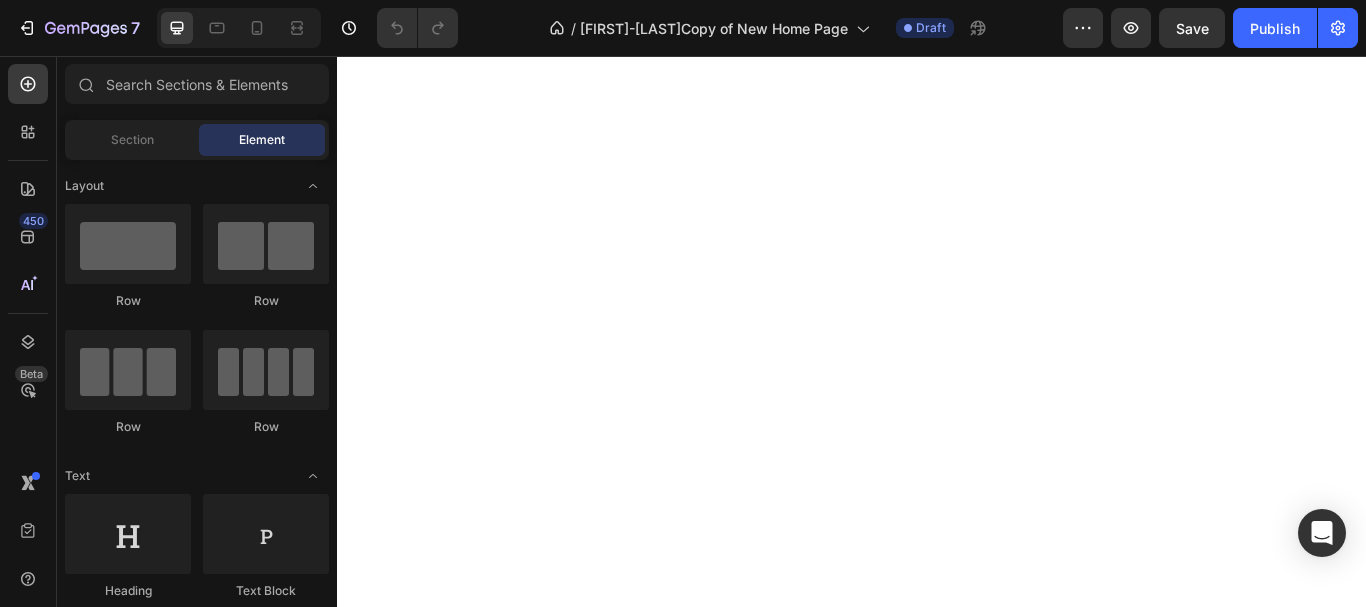 scroll, scrollTop: 0, scrollLeft: 0, axis: both 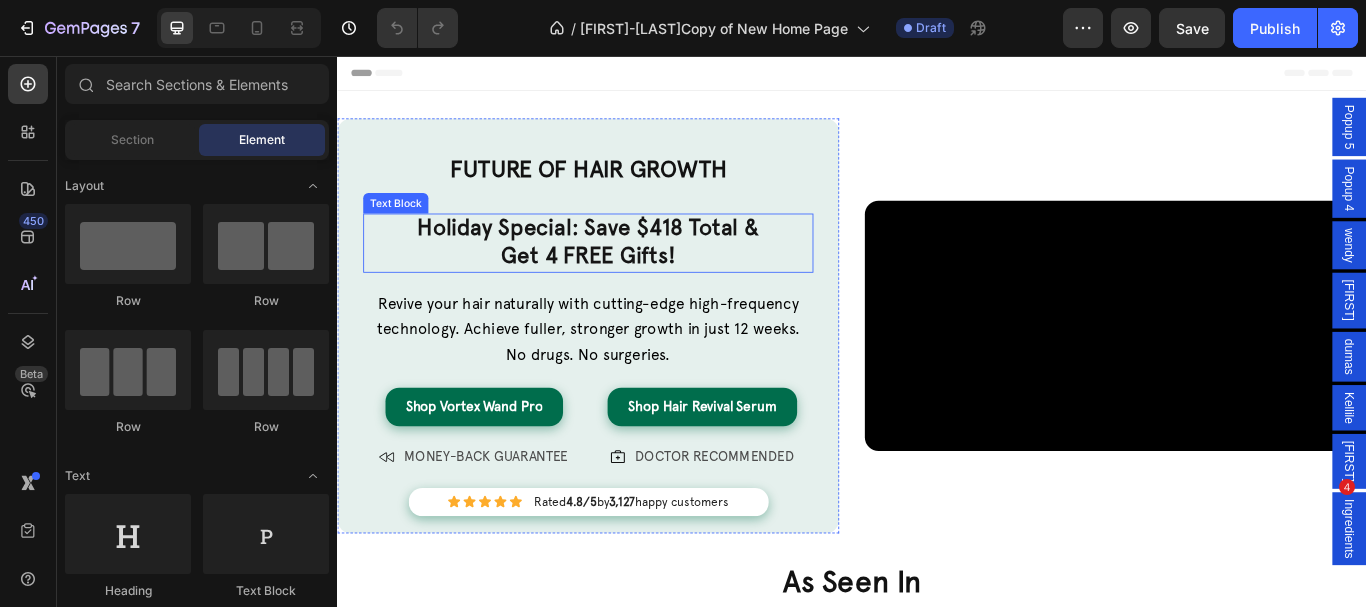 click on "Icon Icon Icon Icon Icon Icon List Rated  4.8/5  by  3,127  happy customers Text Block Row" at bounding box center (630, 576) 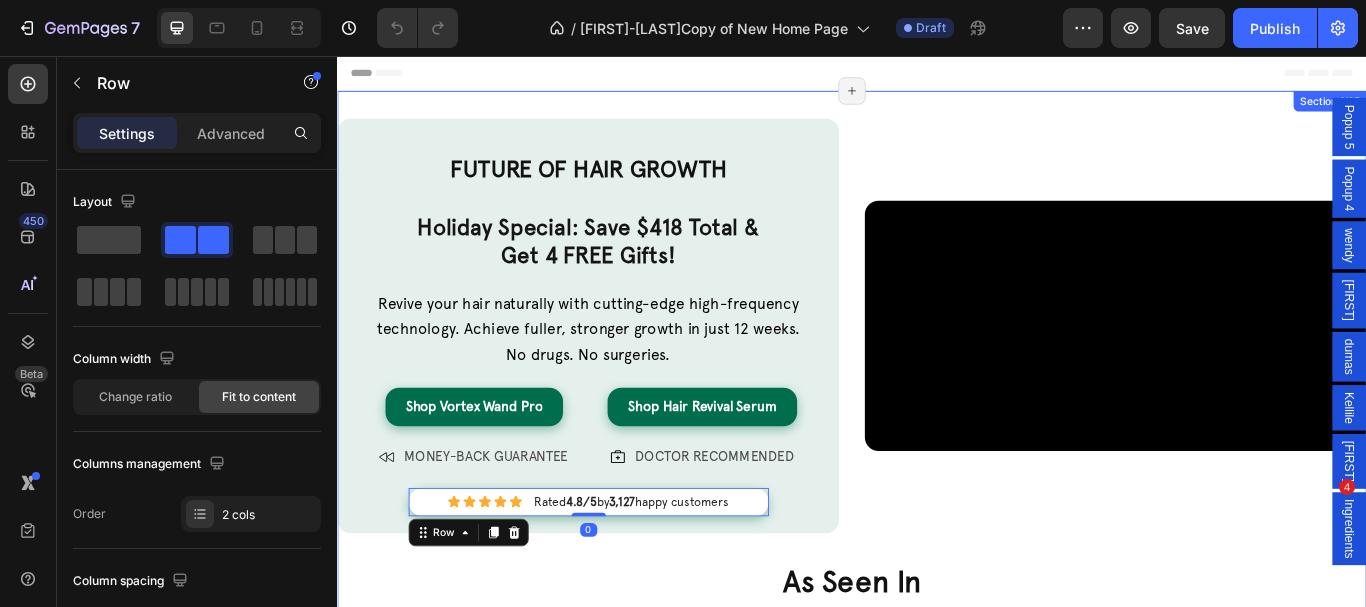 scroll, scrollTop: 500, scrollLeft: 0, axis: vertical 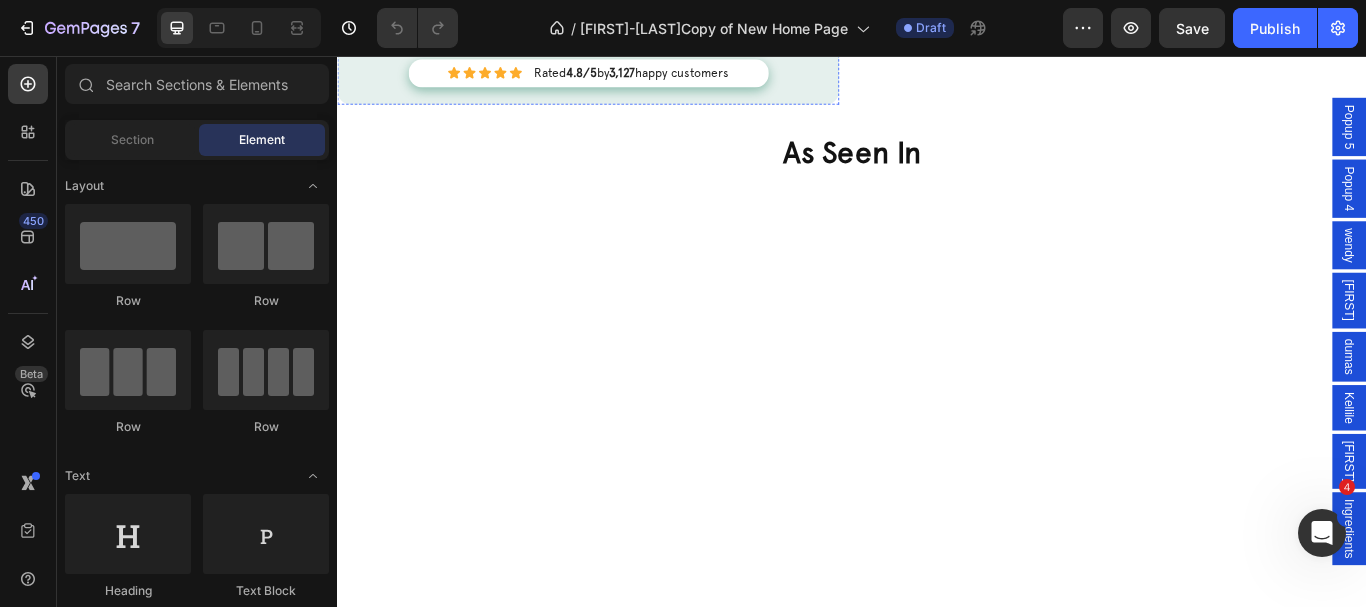 click on "Future OF Hair Growth Heading Holiday Special: Save $418 Total & Get 4 FREE Gifts! Text Block Holiday Special: Save $418 Total &  Get 4 FREE Gifts! Text Block Revive your hair naturally with cutting-edge high-frequency technology. Achieve fuller, stronger growth in just 12 weeks.  No drugs. No surgeries. Text Block Revive your hair naturally with cutting-edge high-frequency technology. Achieve fuller, stronger growth in just 12 weeks.  No drugs. No surgeries. Text Block Shop Vortex Wand Pro   Button Shop Hair Revival Serum   Button Row
Icon Money-Back Guarantee Text Block Row
Icon Doctor Recommended Text Block Row Row Icon Icon Icon Icon Icon Icon List Rated  4.8/5  by  3,127  happy customers Text Block Row Row Video Row as seen in Heading Image Image Image Image Image Image Image Carousel Section 1/25 Page has reached Shopify’s 25 section-limit Page has reached Shopify’s 25 section-limit" at bounding box center [937, -74] 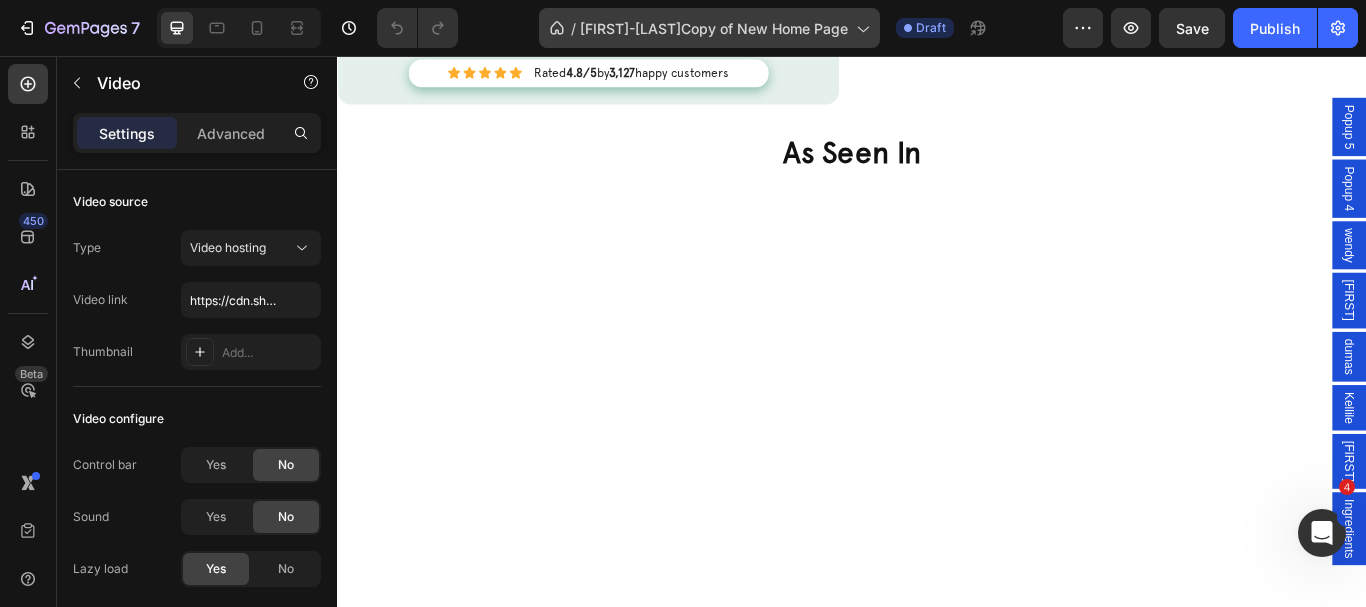 scroll, scrollTop: 800, scrollLeft: 0, axis: vertical 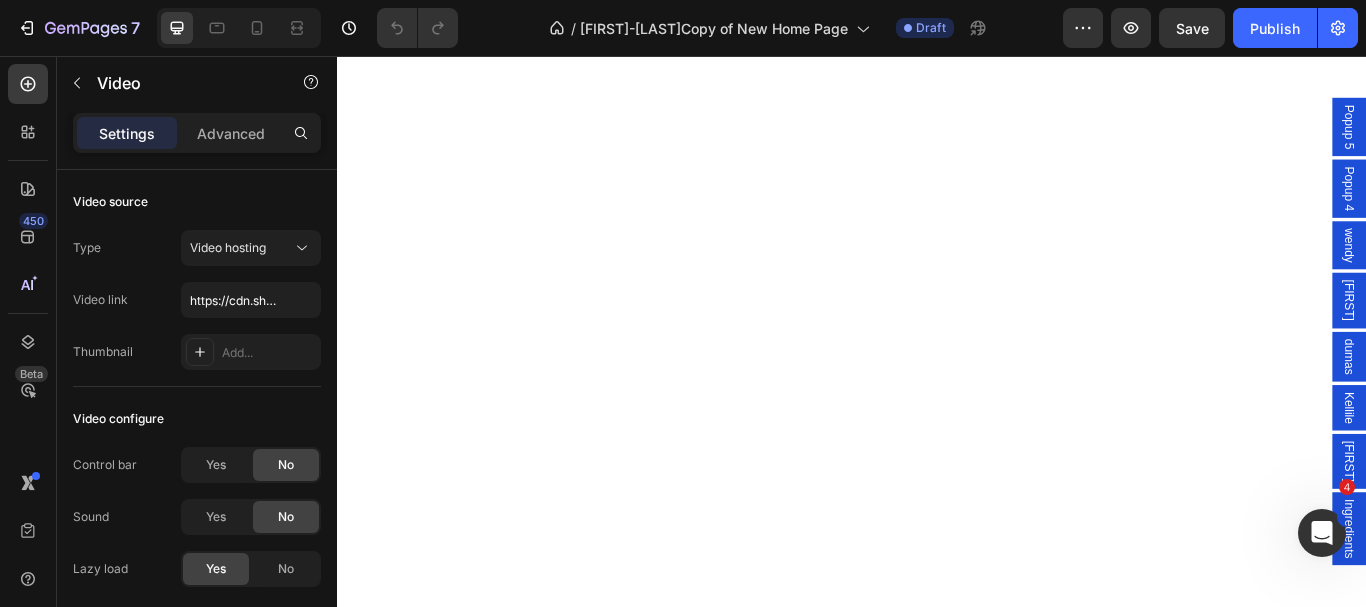 click at bounding box center [937, 462] 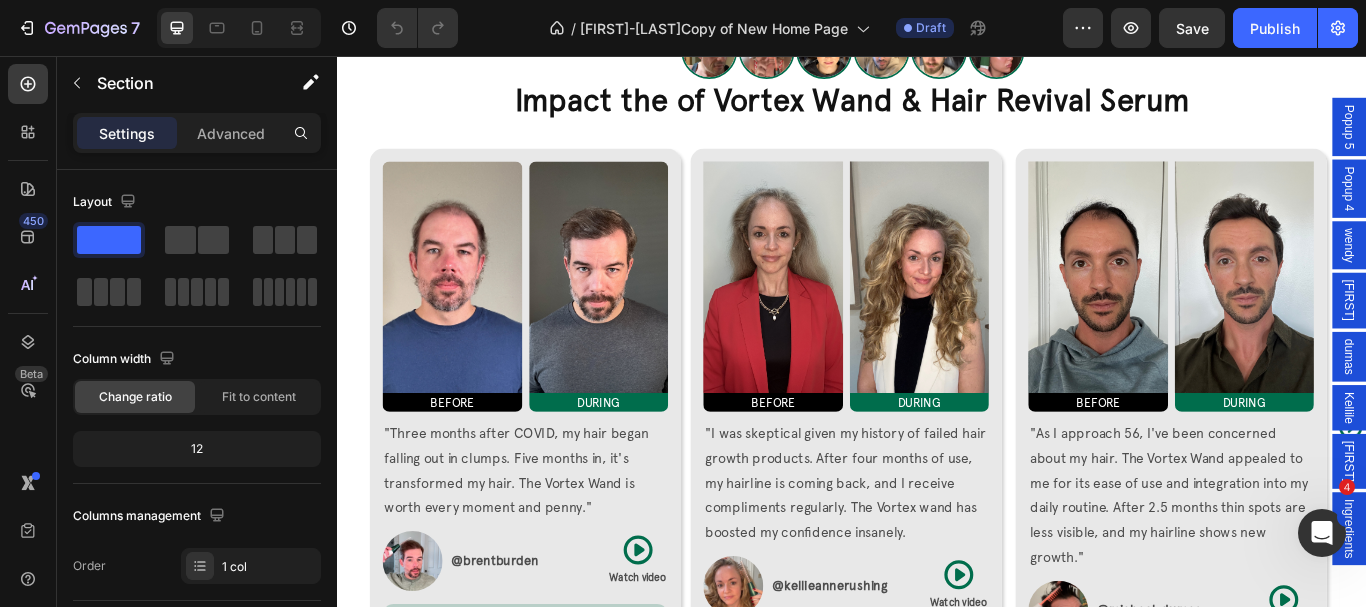click on "Before & After Heading Image Image Image Image Image Image Row The Impact of Vortex® Wand Pro and Hair Revival Serum Heading Impact the of Vortex Wand & Hair Revival Serum Heading Image BEFORE Heading Image DURING Heading Row "Three months after COVID, my hair began falling out in clumps. Five months in, it's transformed my hair. The Vortex Wand is worth every moment and penny." Text Block Image @[FIRST] Text Block Row Icon Watch video Text Block Row Icon Verified Customer Heading Row Row Image BEFORE Heading Image DURING Heading Row "I was skeptical given my history of failed hair growth products. After four months of use, my hairline is coming back, and I receive compliments regularly. The Vortex wand has boosted my confidence insanely. Text Block Image @[FIRST] Text Block Row Icon Watch video Text Block Row Icon Verified Customer Heading Row Row Image BEFORE Heading Image DURING Heading Row Text Block Image" at bounding box center [937, 446] 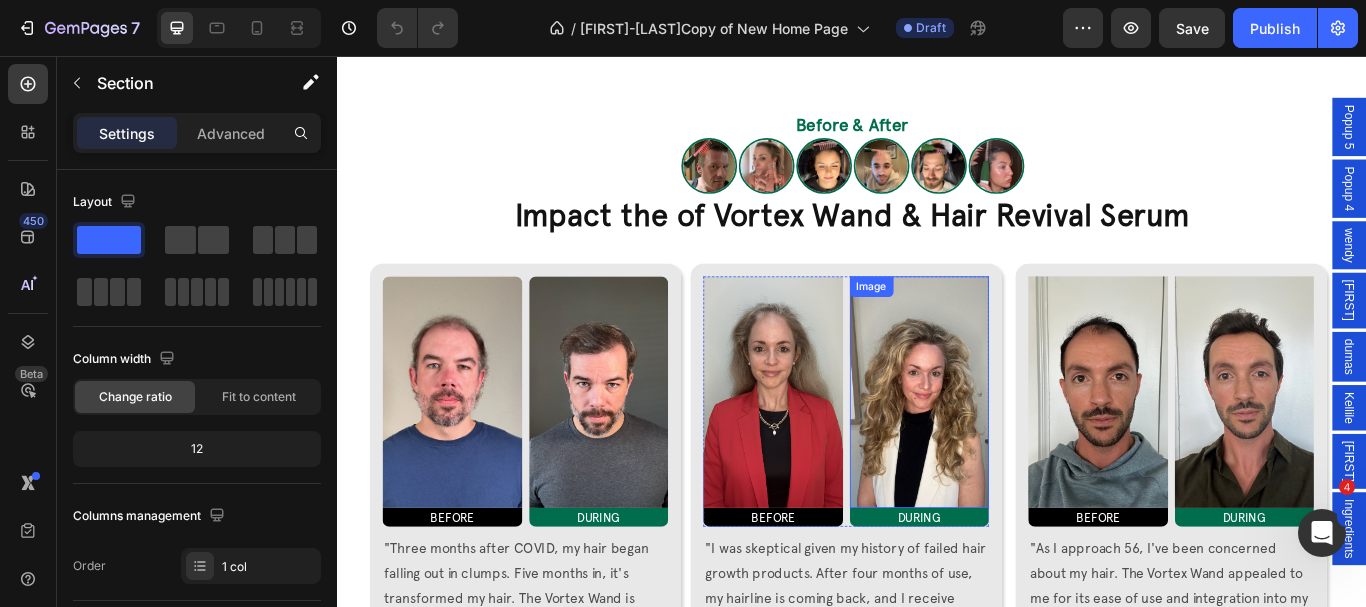 scroll, scrollTop: 0, scrollLeft: 0, axis: both 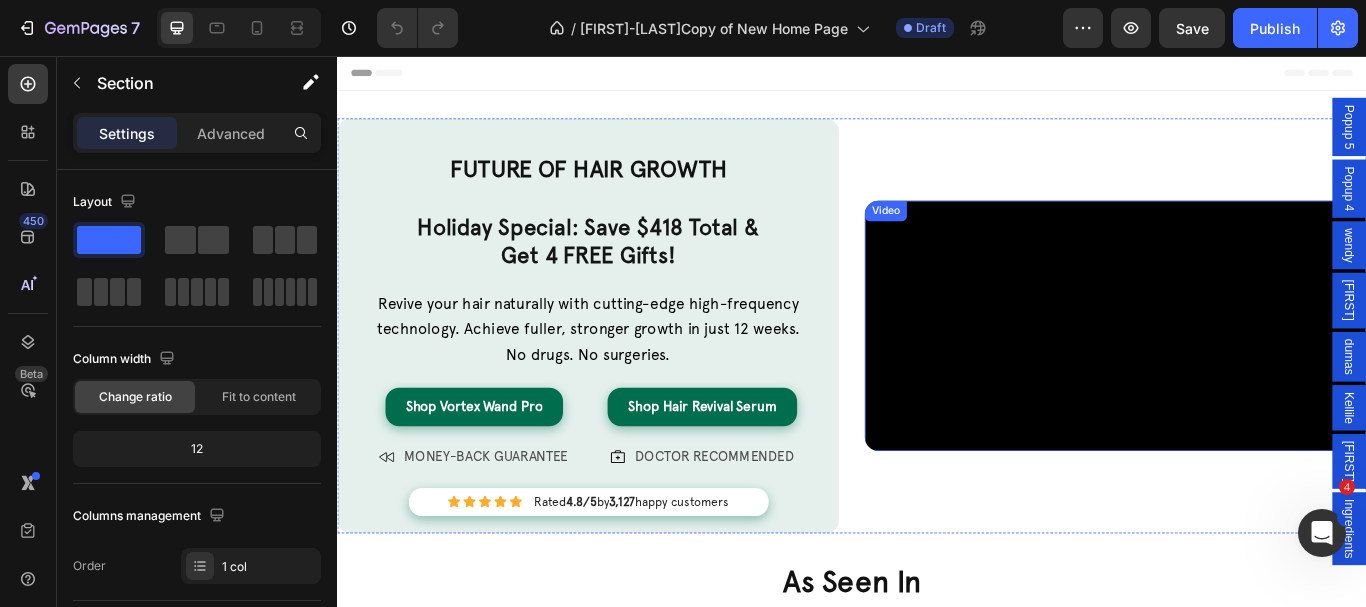click on "Video" at bounding box center [976, 237] 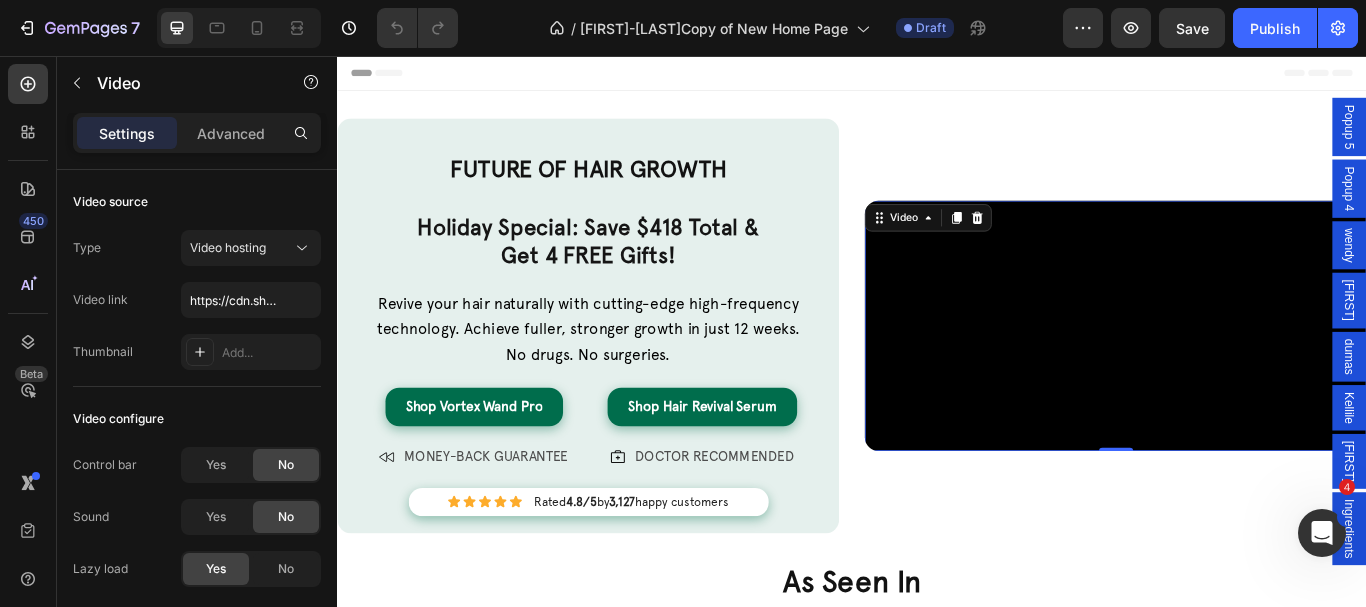 click on "Future OF Hair Growth Heading Holiday Special: Save $418 Total & Get 4 FREE Gifts! Text Block Holiday Special: Save $418 Total &  Get 4 FREE Gifts! Text Block Revive your hair naturally with cutting-edge high-frequency technology. Achieve fuller, stronger growth in just 12 weeks.  No drugs. No surgeries. Text Block Revive your hair naturally with cutting-edge high-frequency technology. Achieve fuller, stronger growth in just 12 weeks.  No drugs. No surgeries. Text Block Shop Vortex Wand Pro   Button Shop Hair Revival Serum   Button Row
Icon Money-Back Guarantee Text Block Row
Icon Doctor Recommended Text Block Row Row Icon Icon Icon Icon Icon Icon List Rated  4.8/5  by  3,127  happy customers Text Block Row Row" at bounding box center (629, 371) 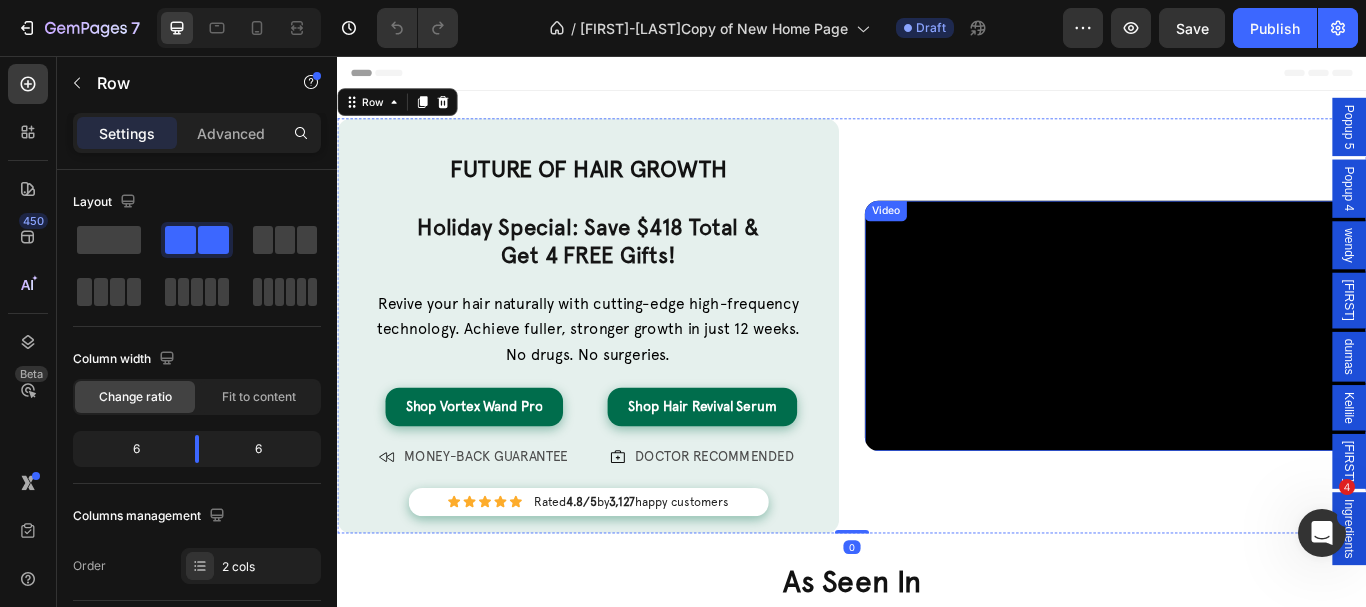 click on "Video" at bounding box center [1244, 371] 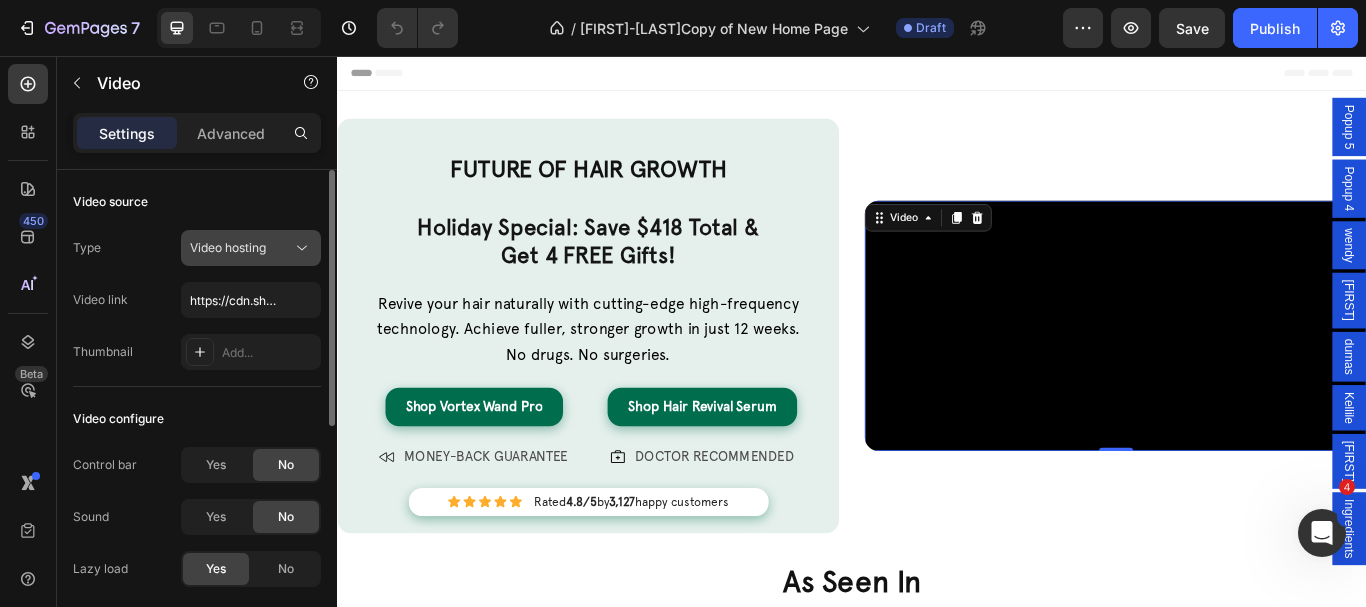 click on "Video hosting" at bounding box center [228, 247] 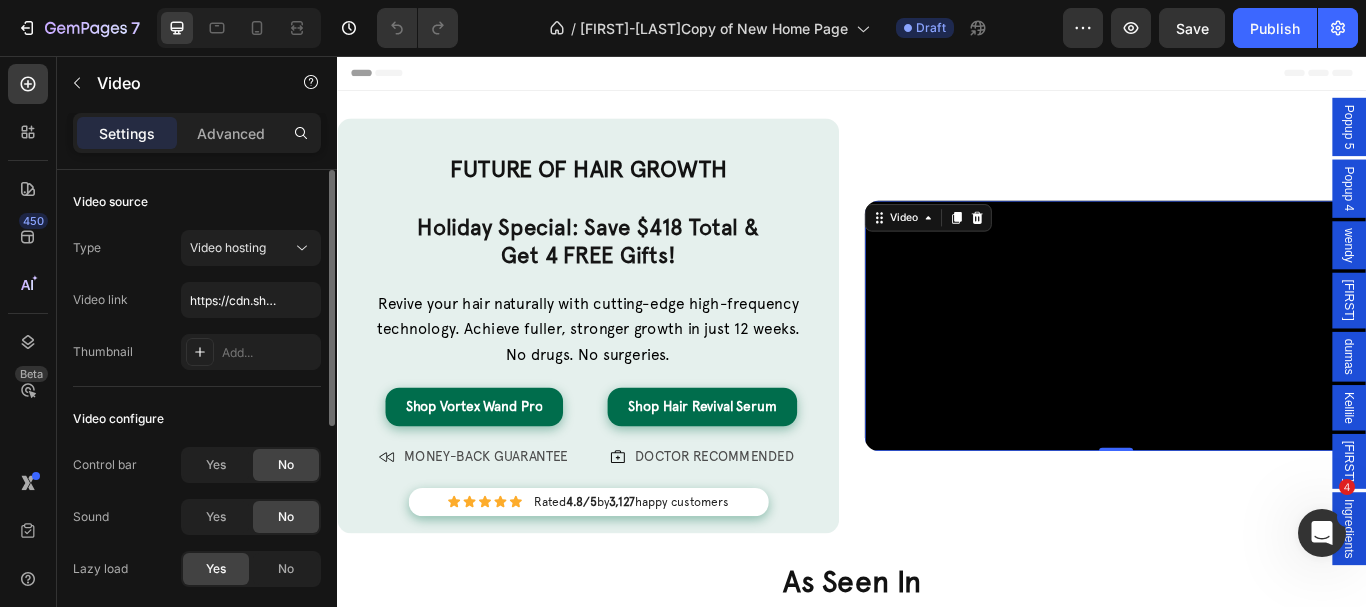 click on "Video source" at bounding box center [197, 202] 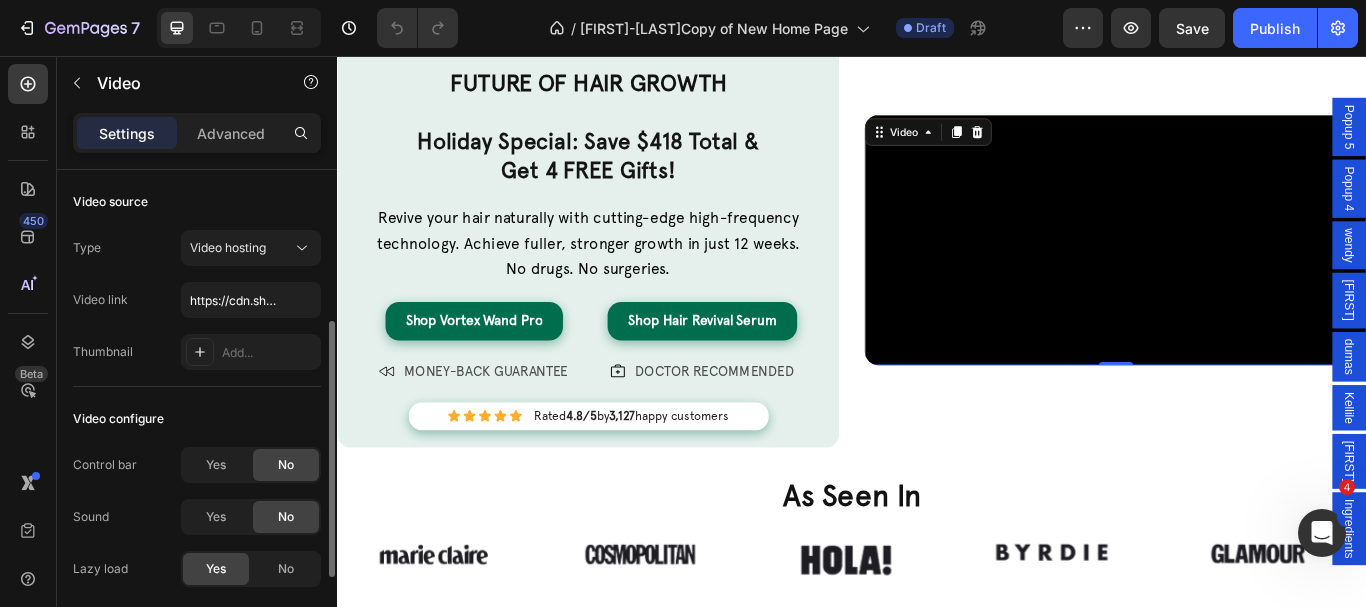 scroll, scrollTop: 200, scrollLeft: 0, axis: vertical 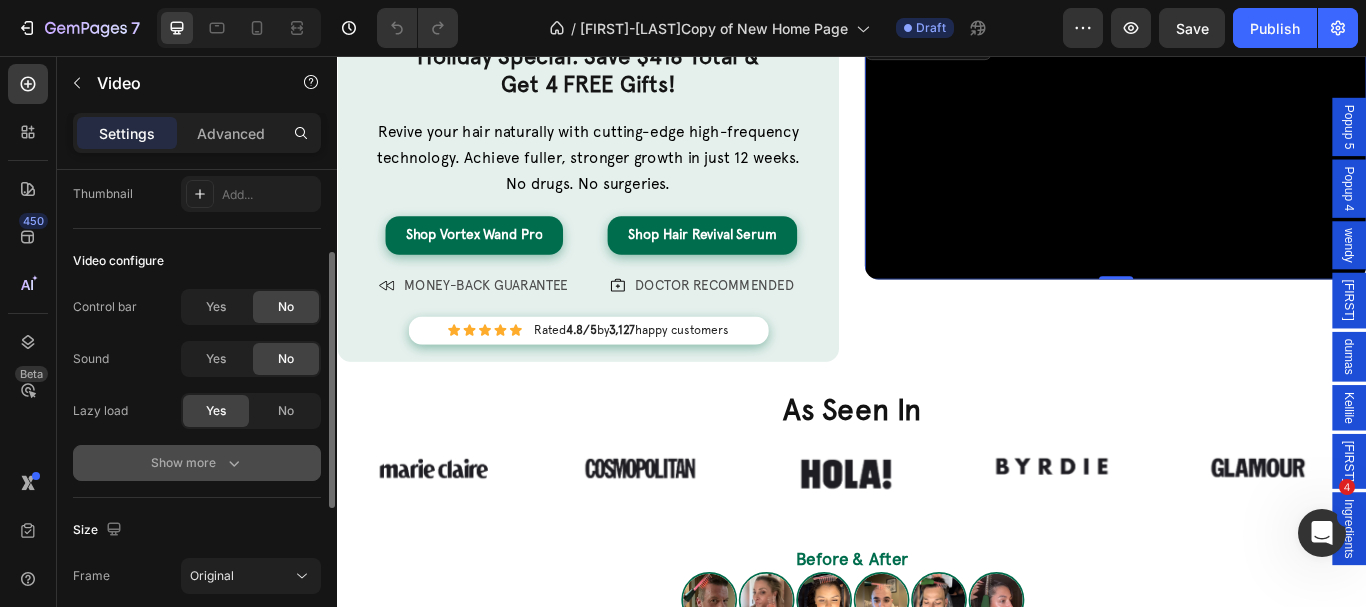 click on "Show more" at bounding box center [197, 463] 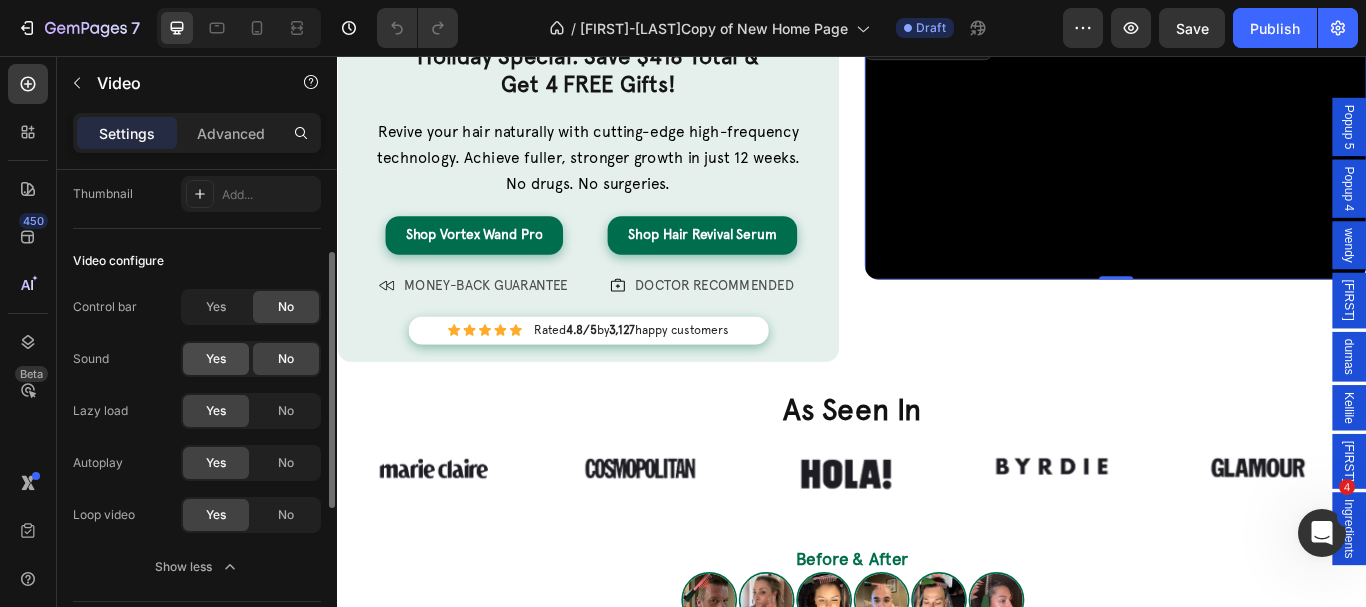 scroll, scrollTop: 0, scrollLeft: 0, axis: both 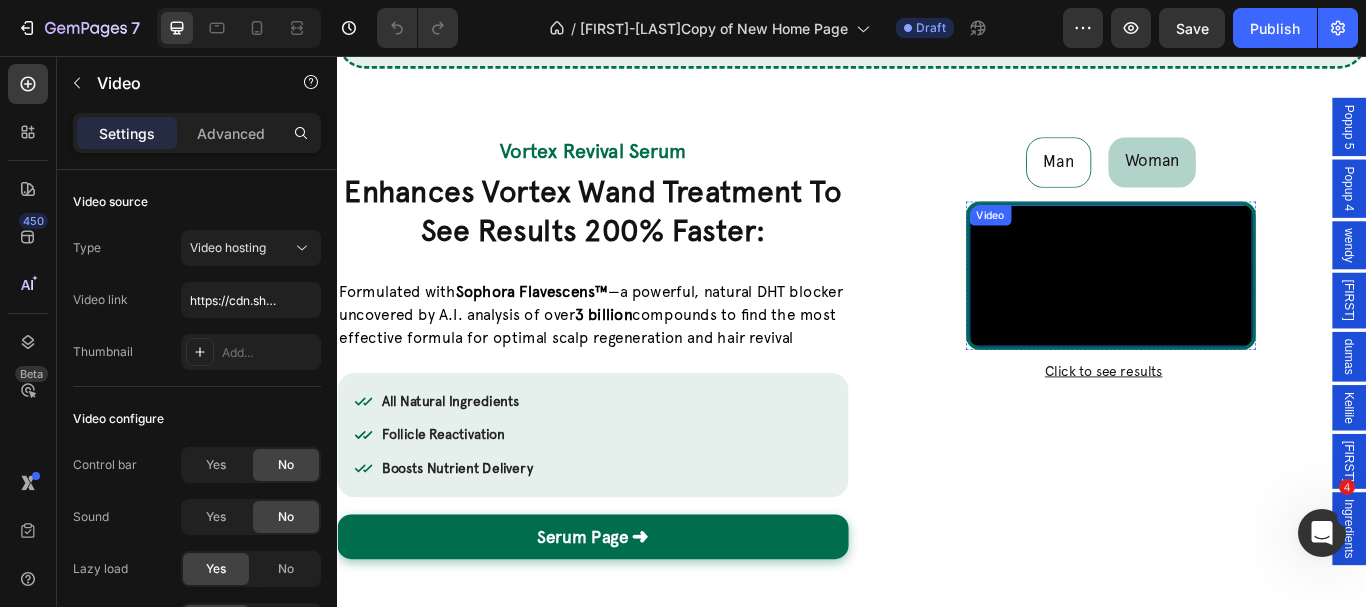 click on "Video" at bounding box center [1098, 242] 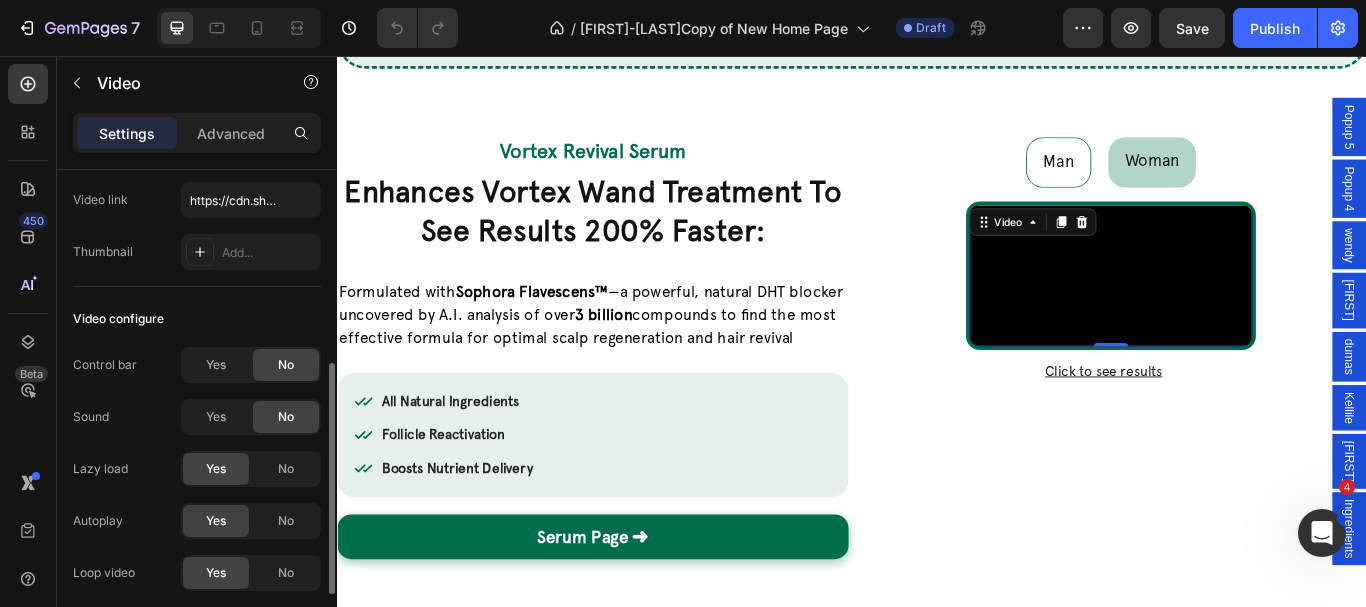 scroll, scrollTop: 200, scrollLeft: 0, axis: vertical 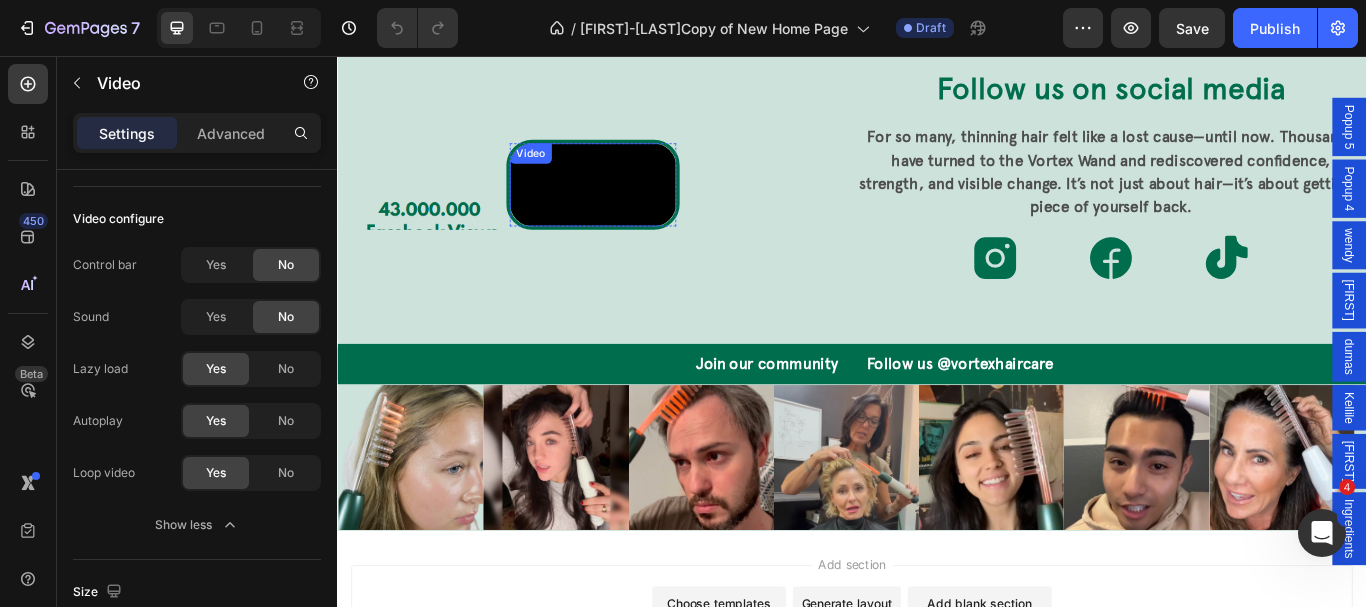click on "Video" at bounding box center [562, 170] 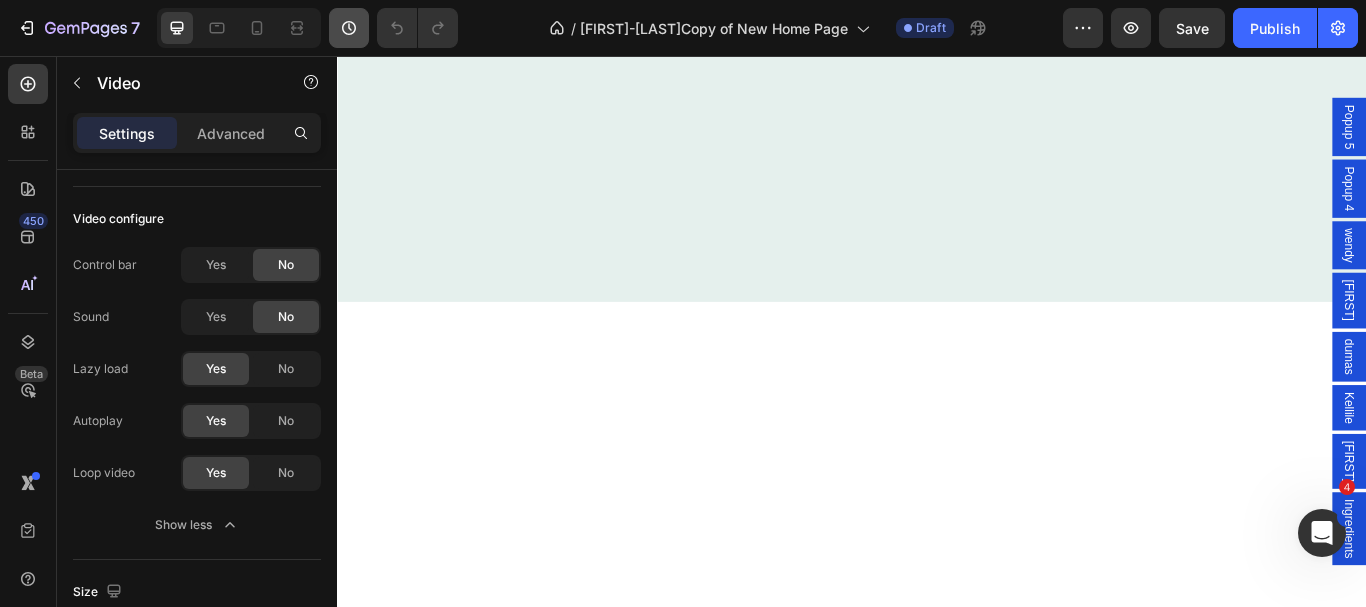 scroll, scrollTop: 5264, scrollLeft: 0, axis: vertical 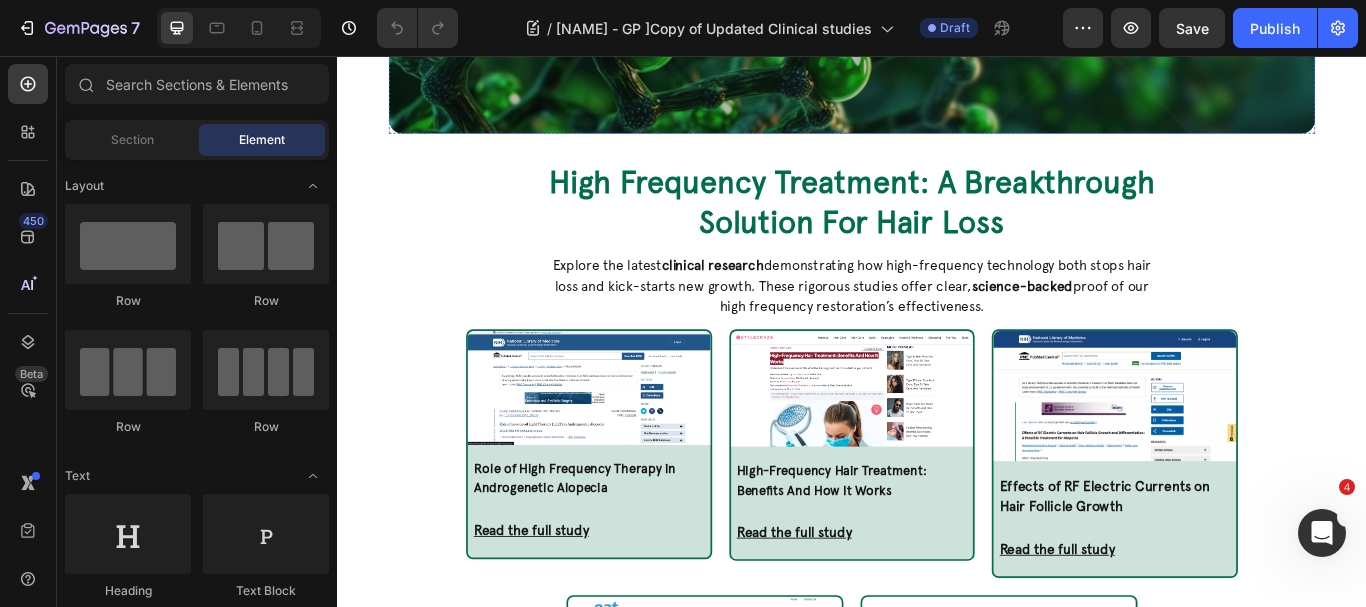 click on "High Frequency Treatment: A Breakthrough Solution For Hair Loss" at bounding box center (937, 228) 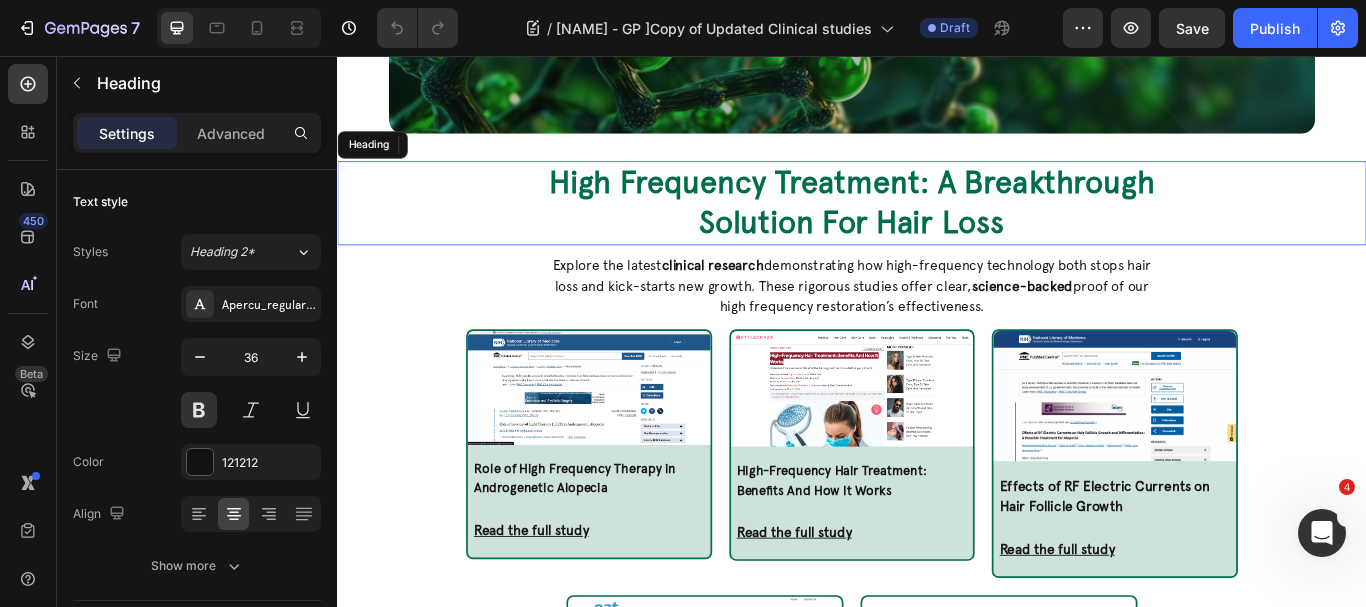 scroll, scrollTop: 1461, scrollLeft: 0, axis: vertical 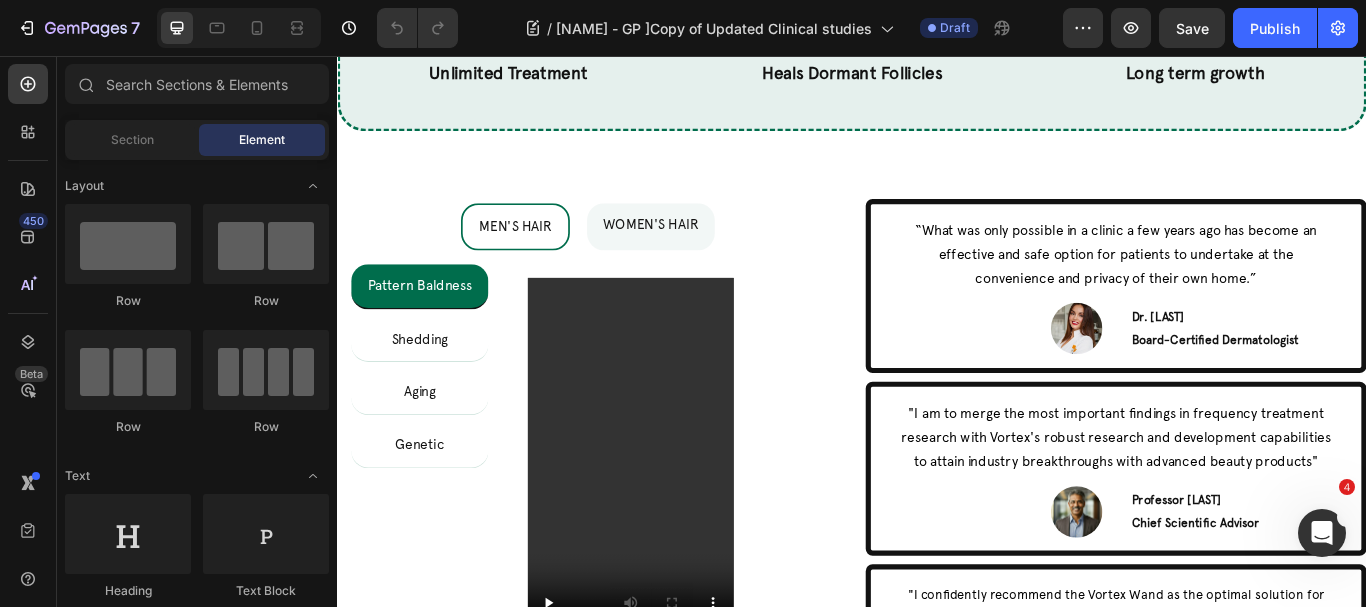 click on "“What was only possible in a clinic a few years ago has become an effective and safe option for patients to undertake at the convenience and privacy of their own home.”" at bounding box center [1245, 287] 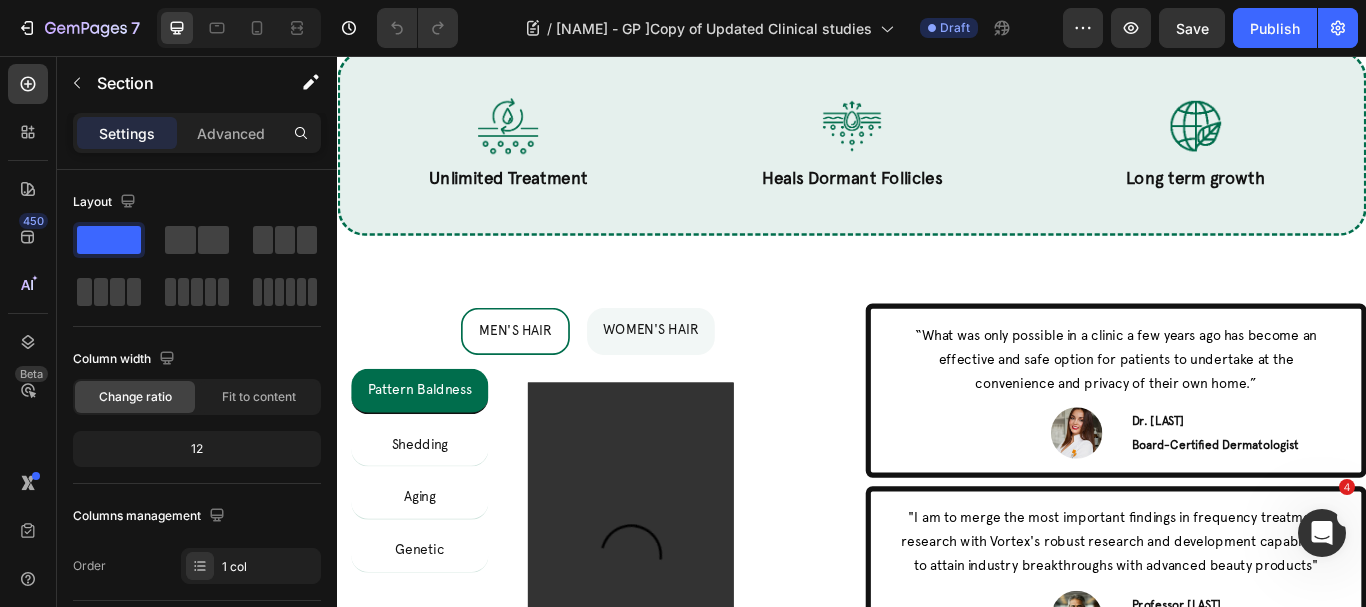 scroll, scrollTop: 1500, scrollLeft: 0, axis: vertical 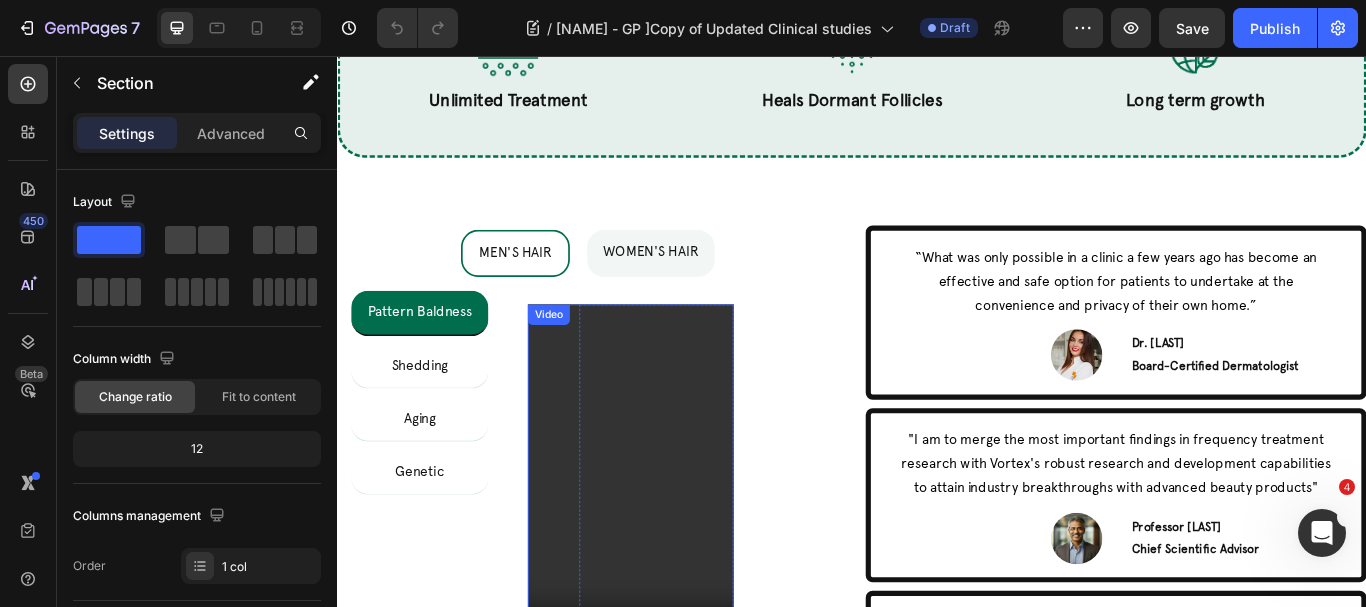 click at bounding box center (679, 559) 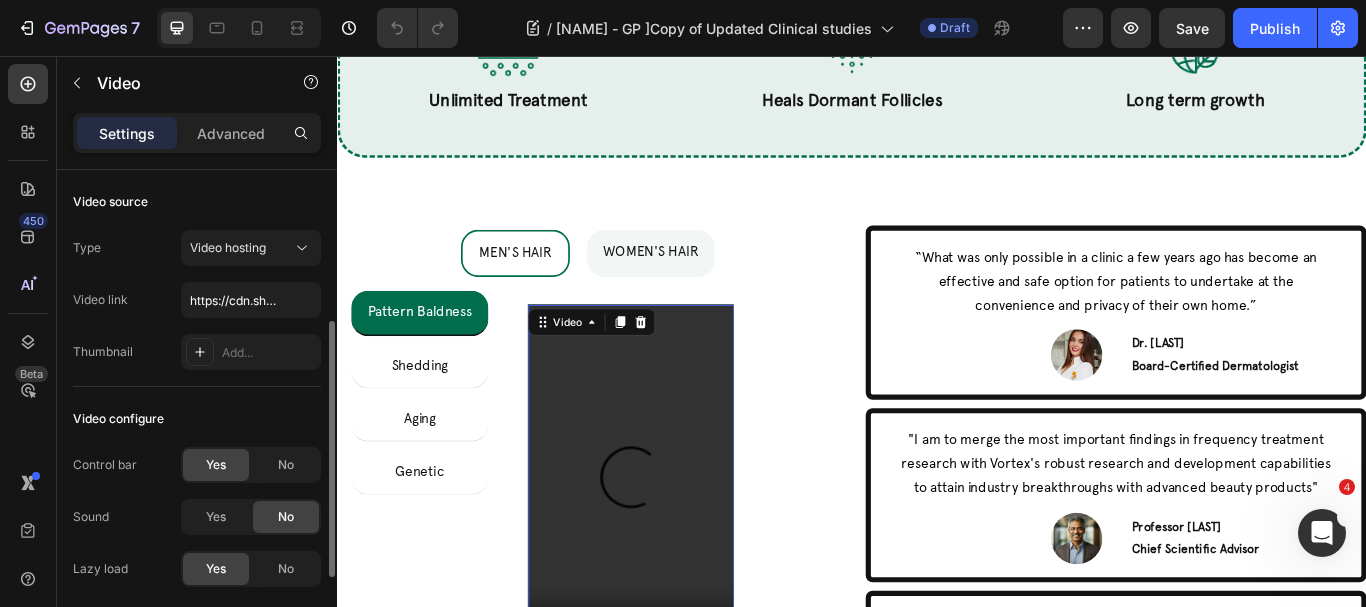 scroll, scrollTop: 100, scrollLeft: 0, axis: vertical 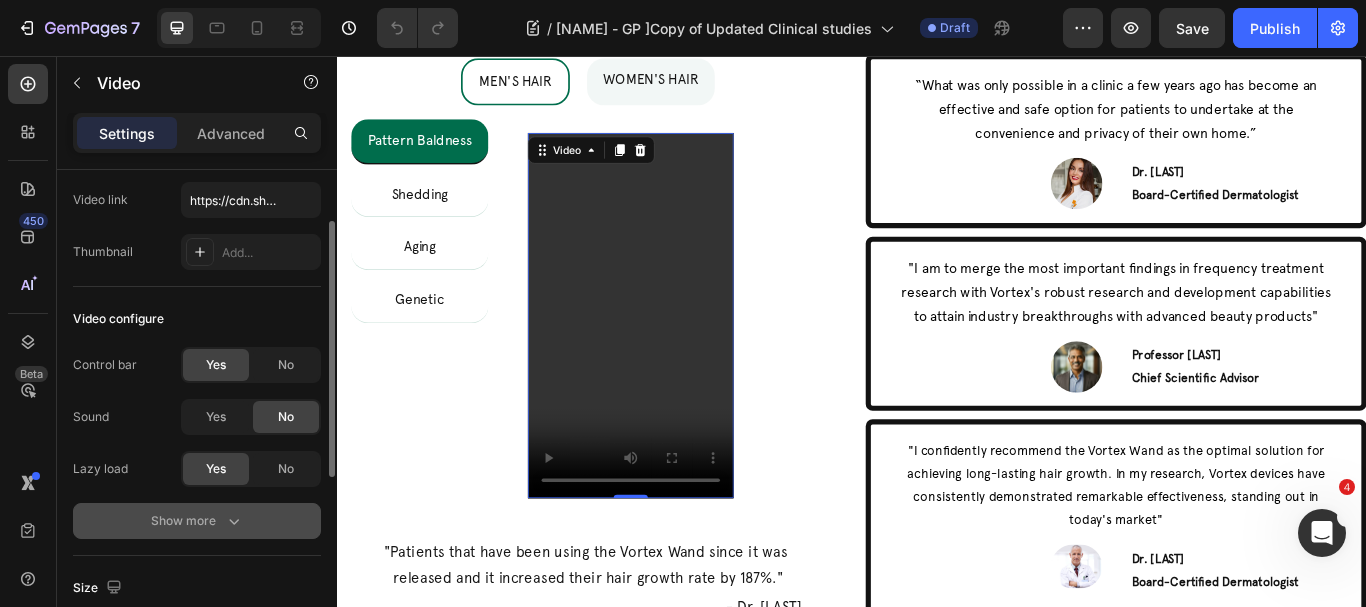 drag, startPoint x: 197, startPoint y: 522, endPoint x: 40, endPoint y: 441, distance: 176.66353 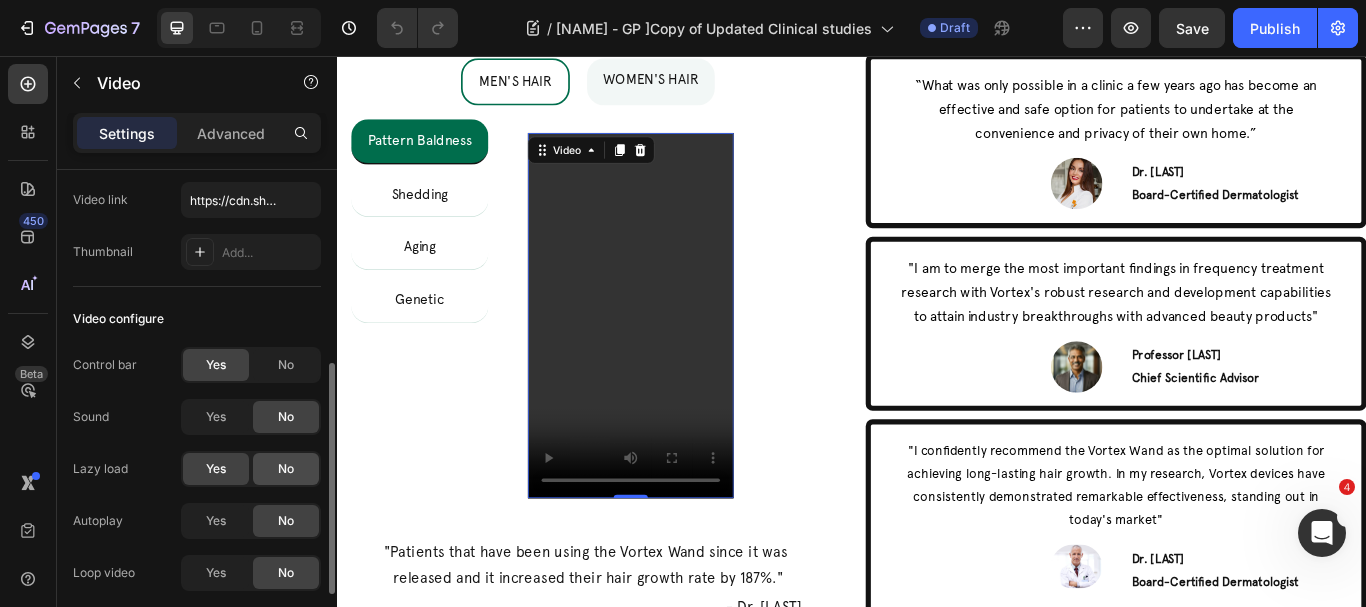 scroll, scrollTop: 200, scrollLeft: 0, axis: vertical 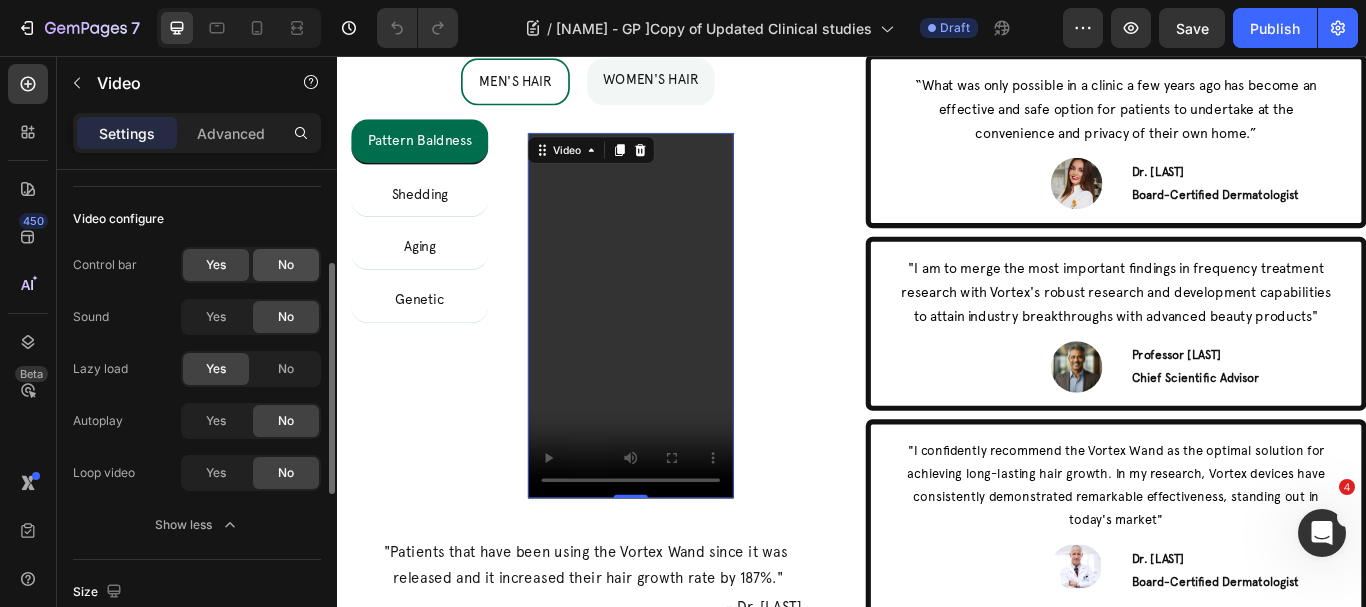 click on "No" 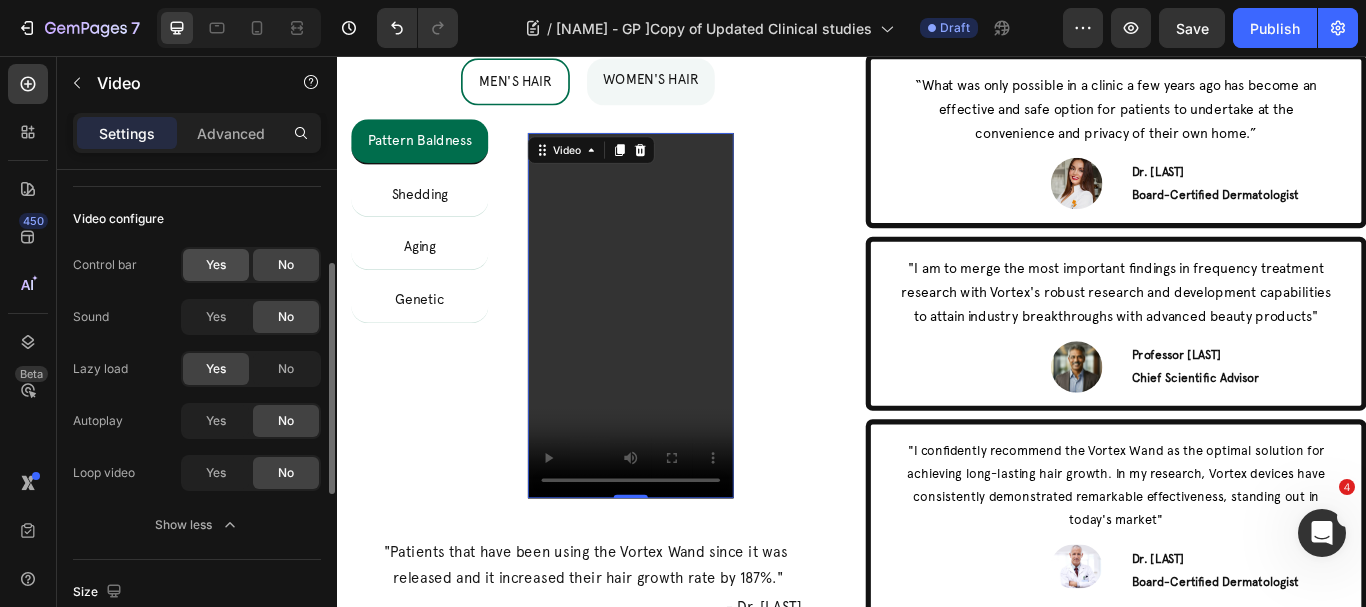 click on "Yes" 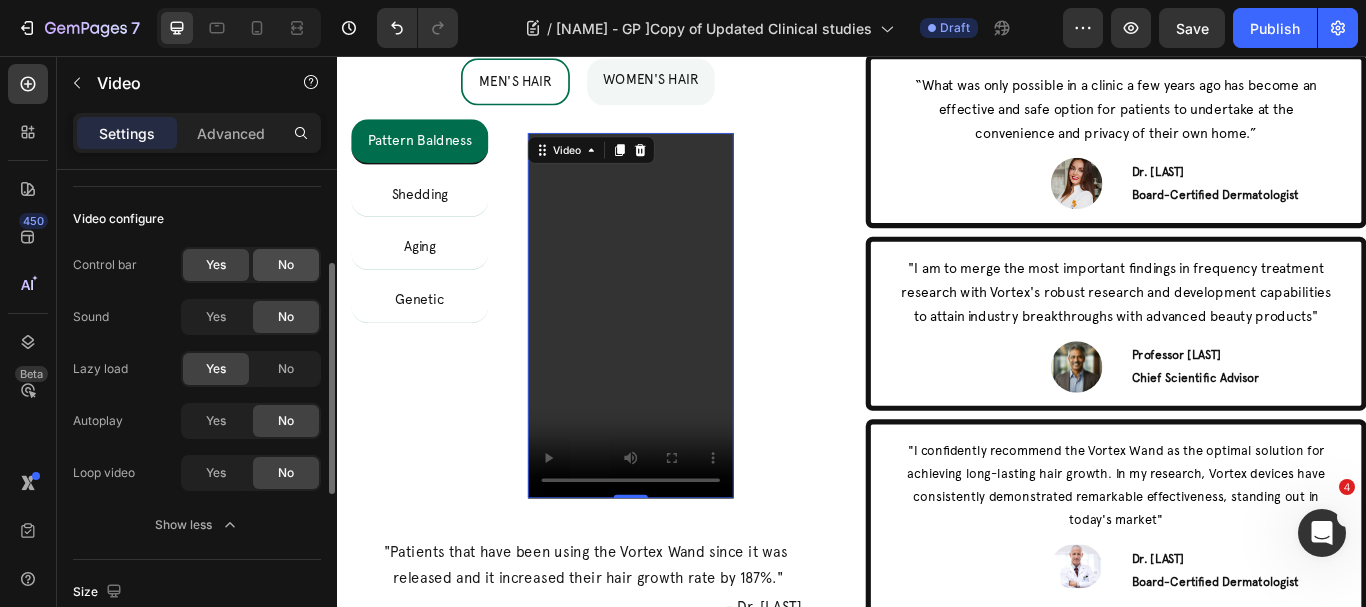 click on "No" 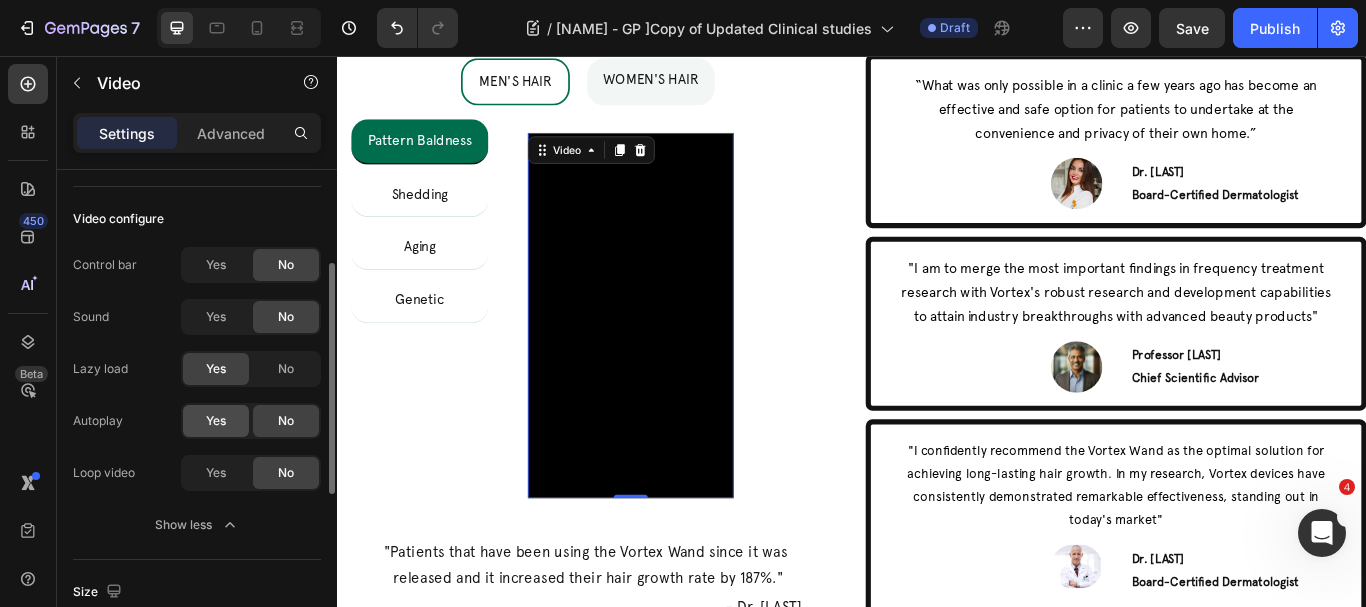 click on "Yes" 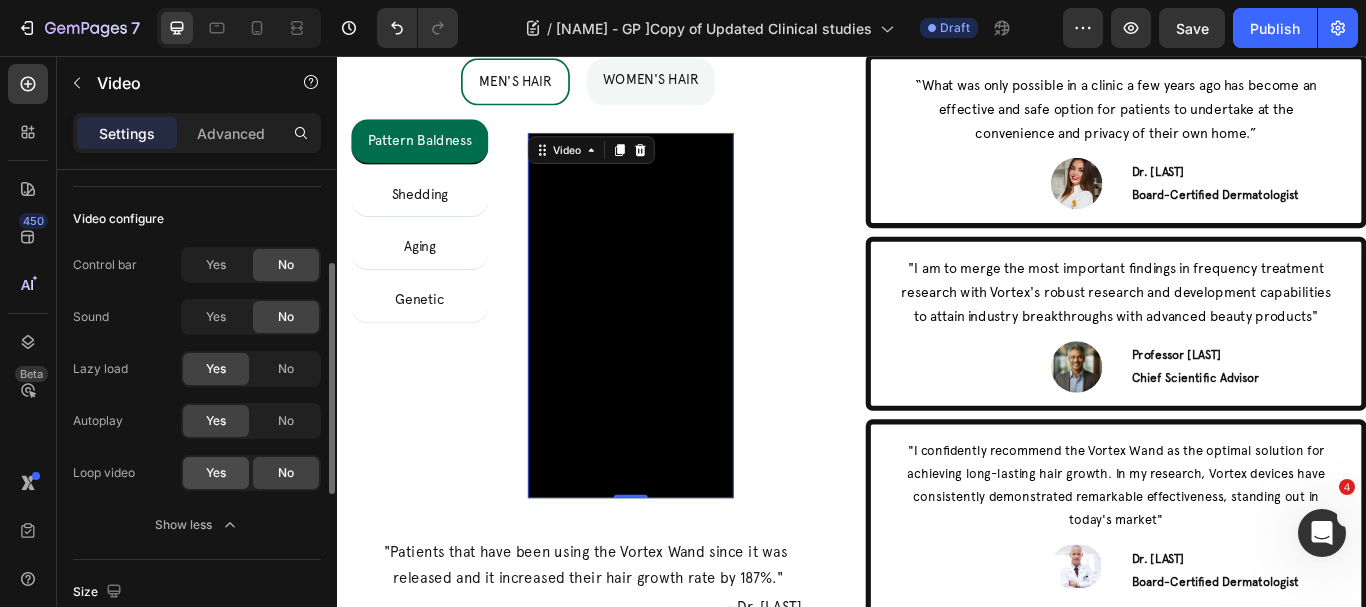click on "Yes" 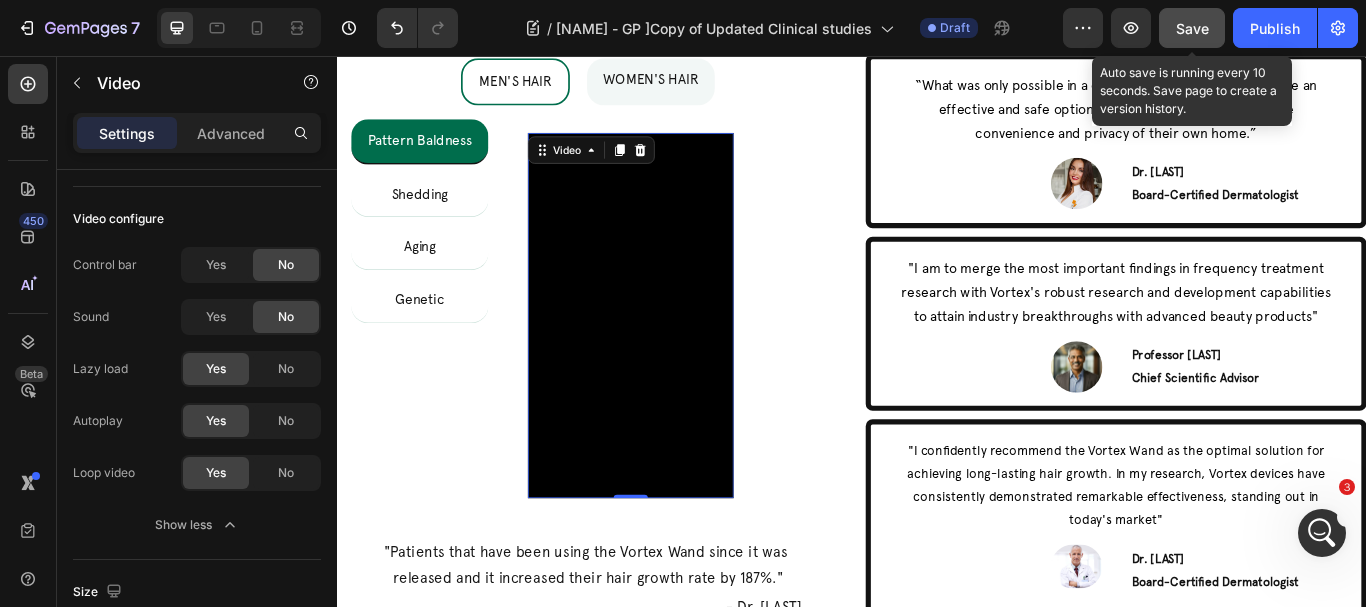 click on "Save" at bounding box center (1192, 28) 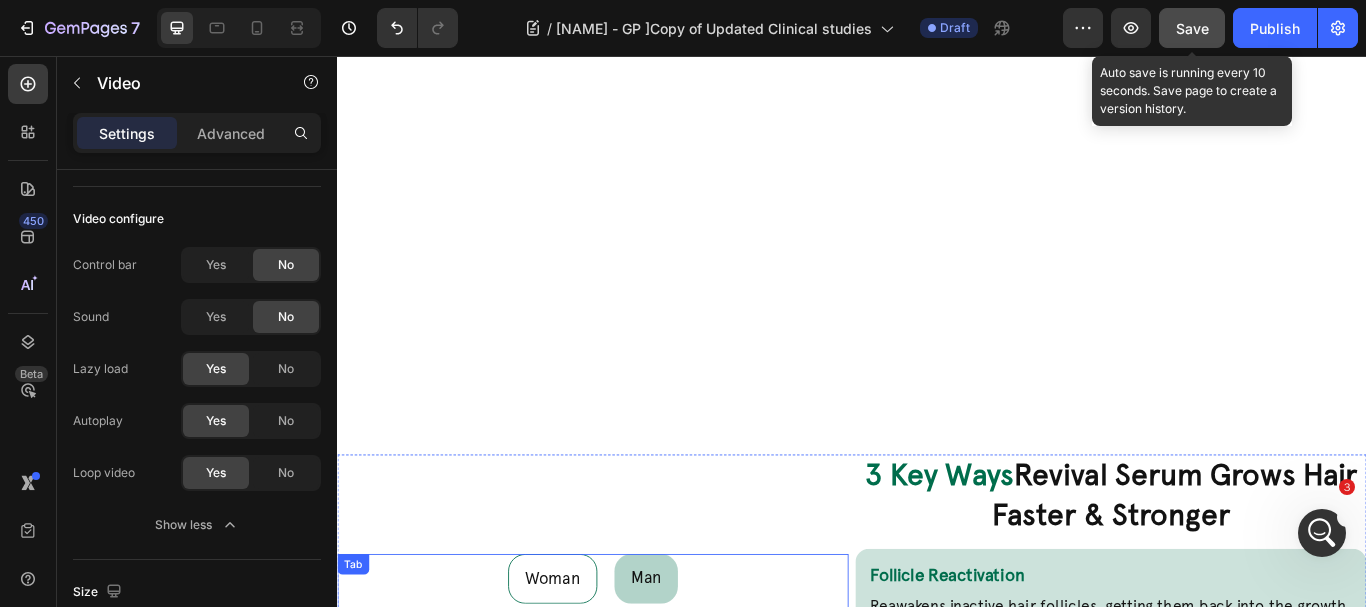scroll, scrollTop: 3100, scrollLeft: 0, axis: vertical 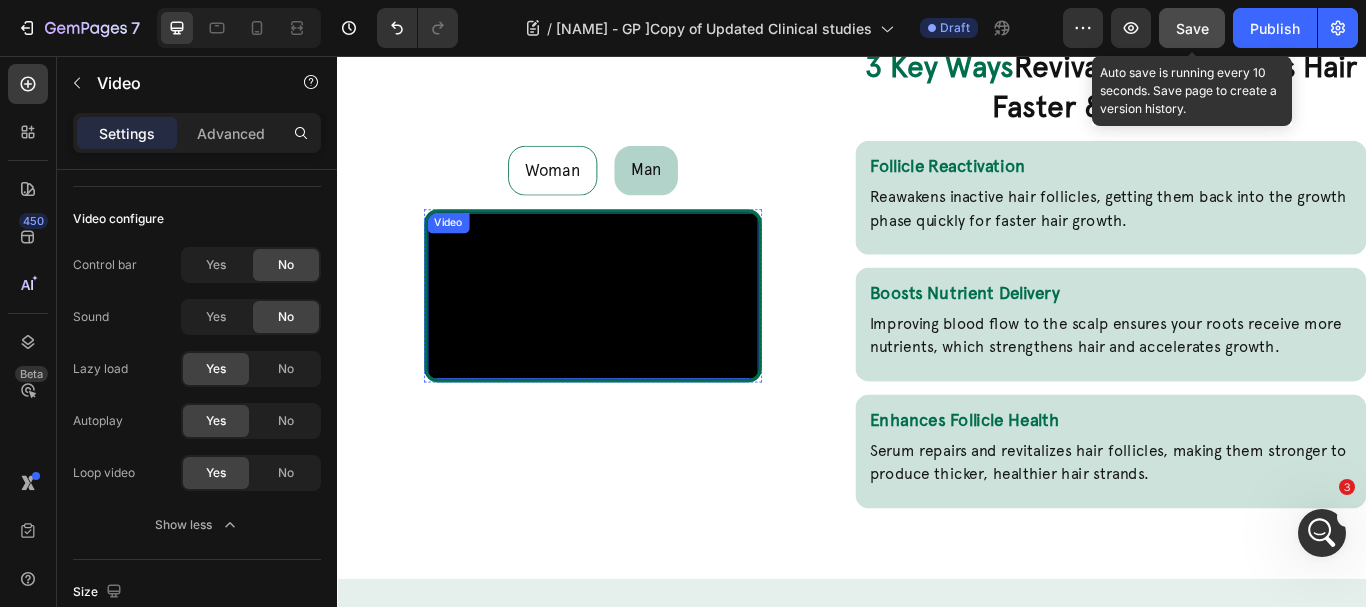 click at bounding box center [635, 335] 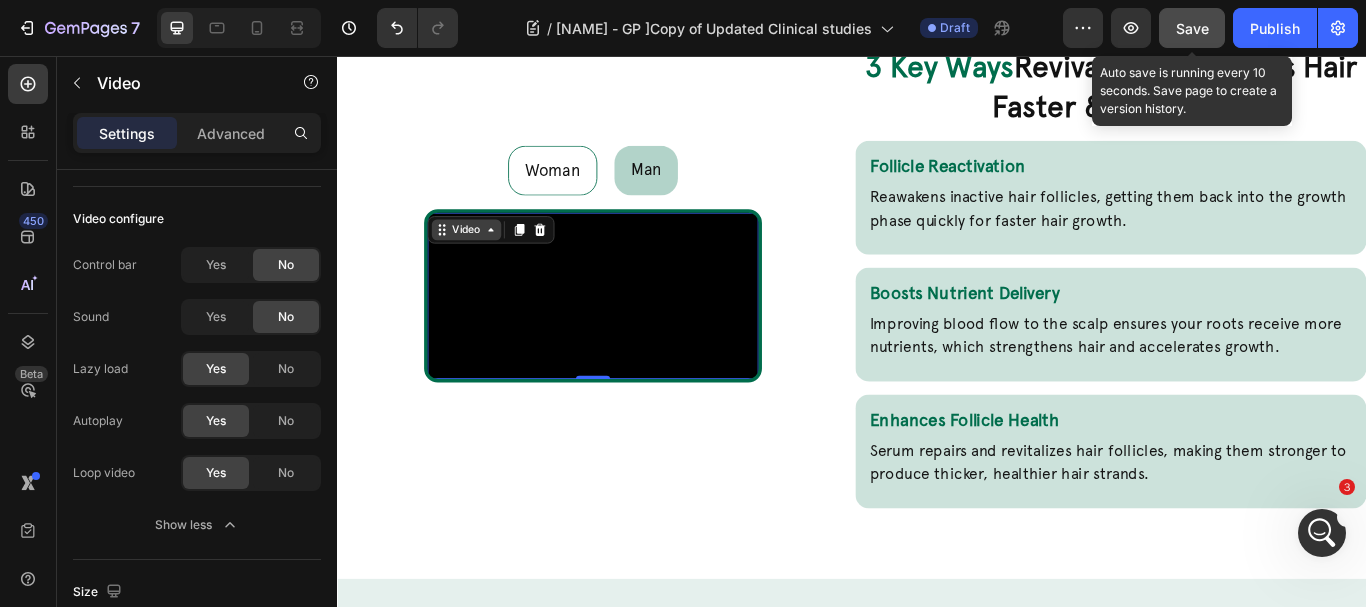 click on "Video" at bounding box center (487, 259) 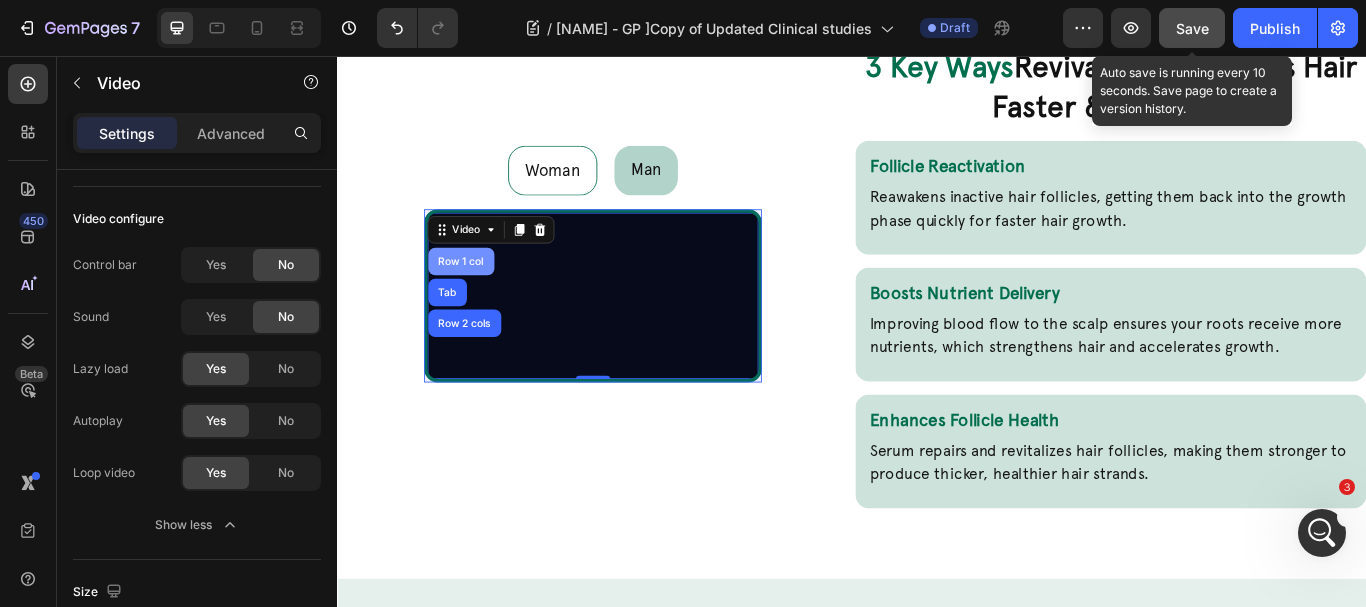 click on "Row 1 col" at bounding box center [481, 296] 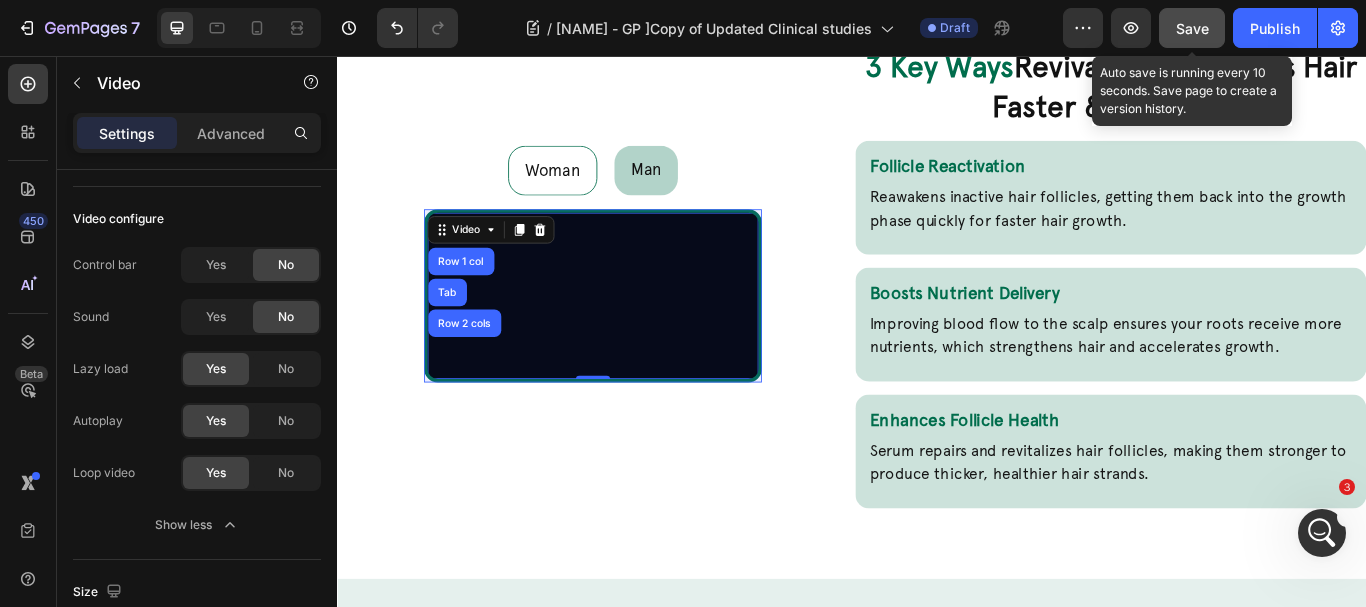 click on "Row" at bounding box center (459, 223) 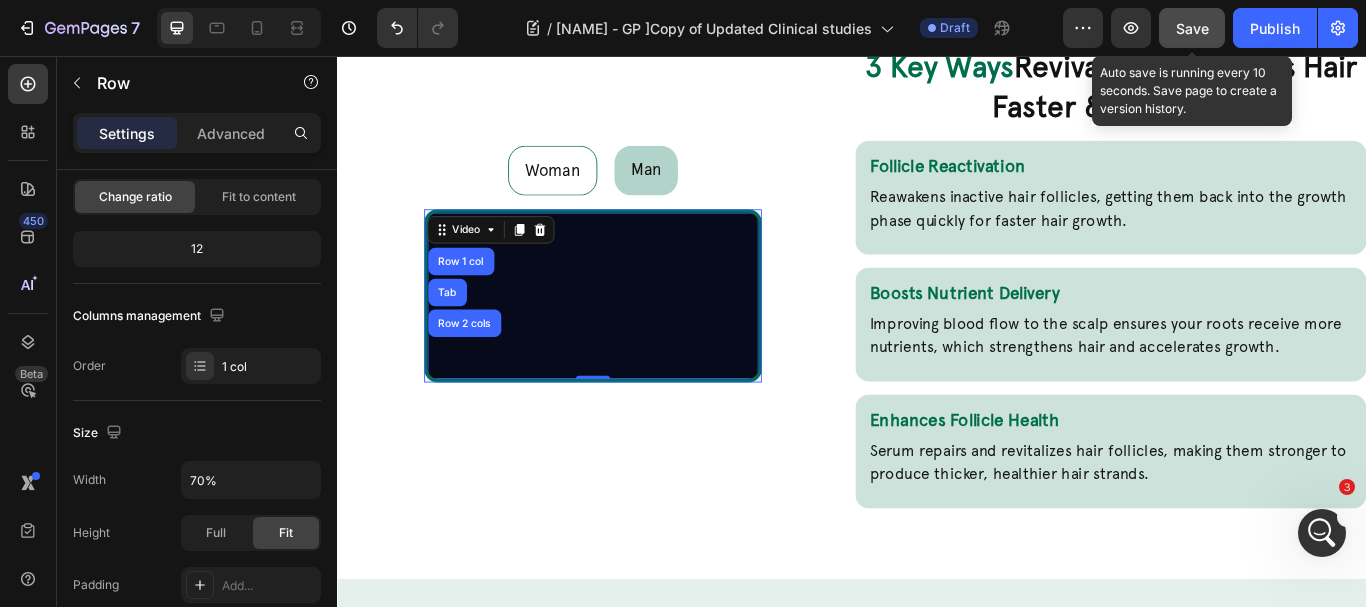 click on "Row" at bounding box center (459, 223) 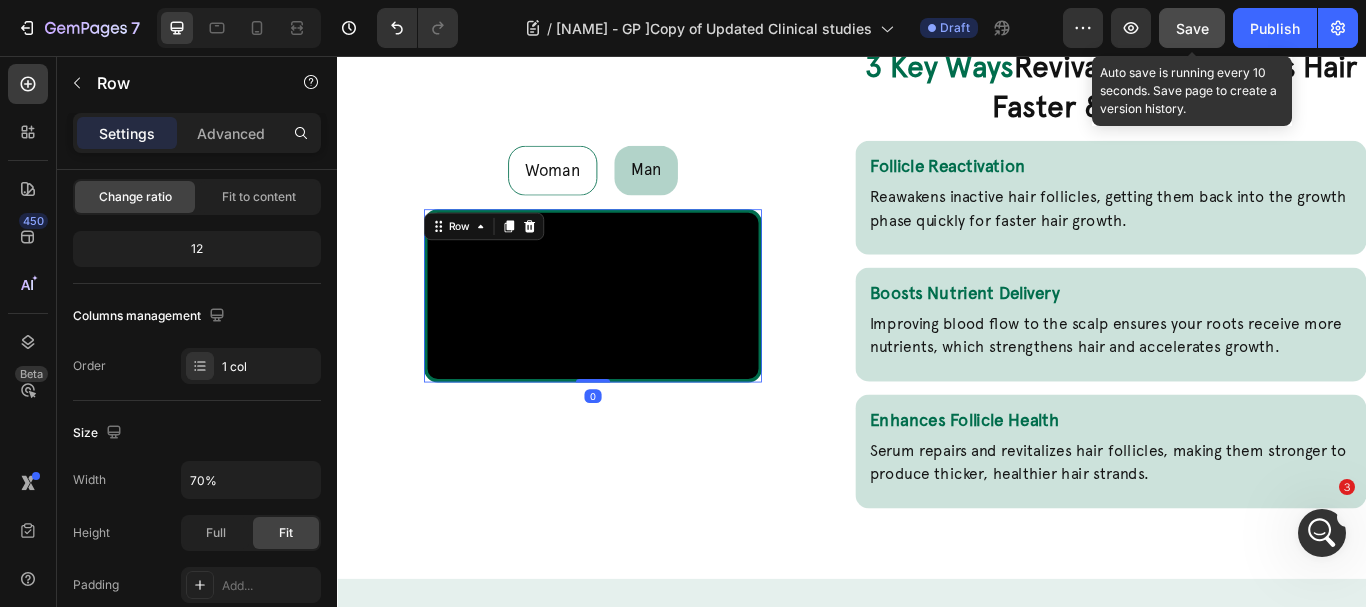 click on "Advanced" 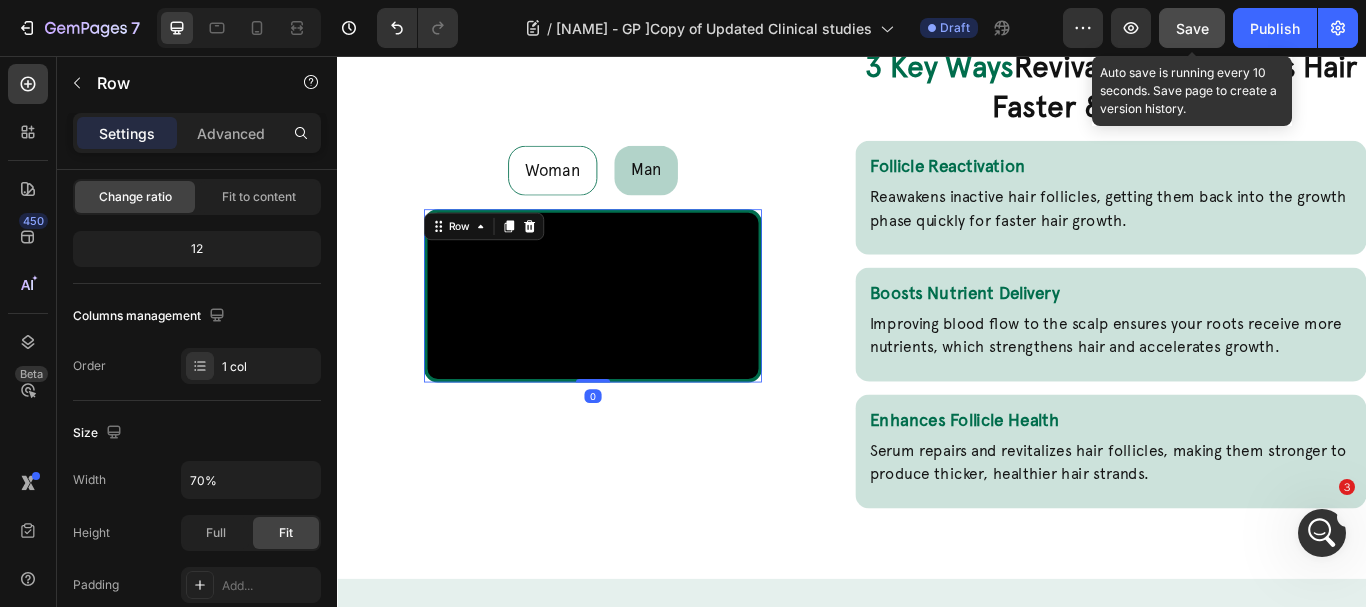 click on "Settings" at bounding box center (127, 133) 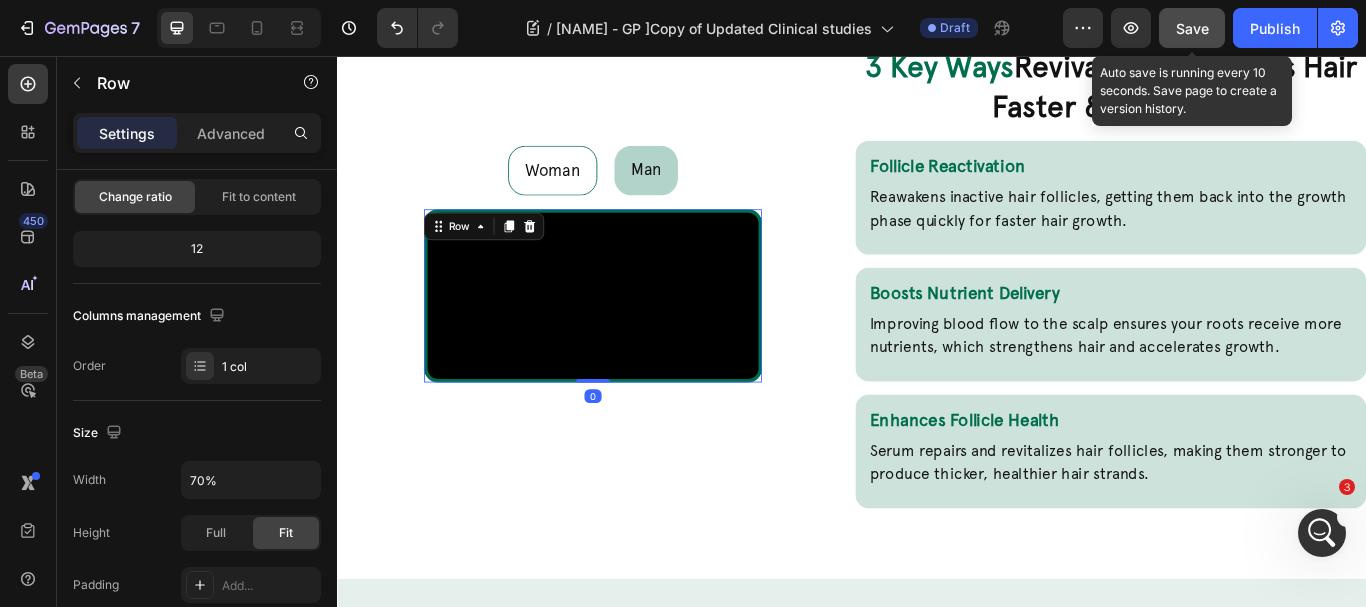 click on "Row" at bounding box center (479, 255) 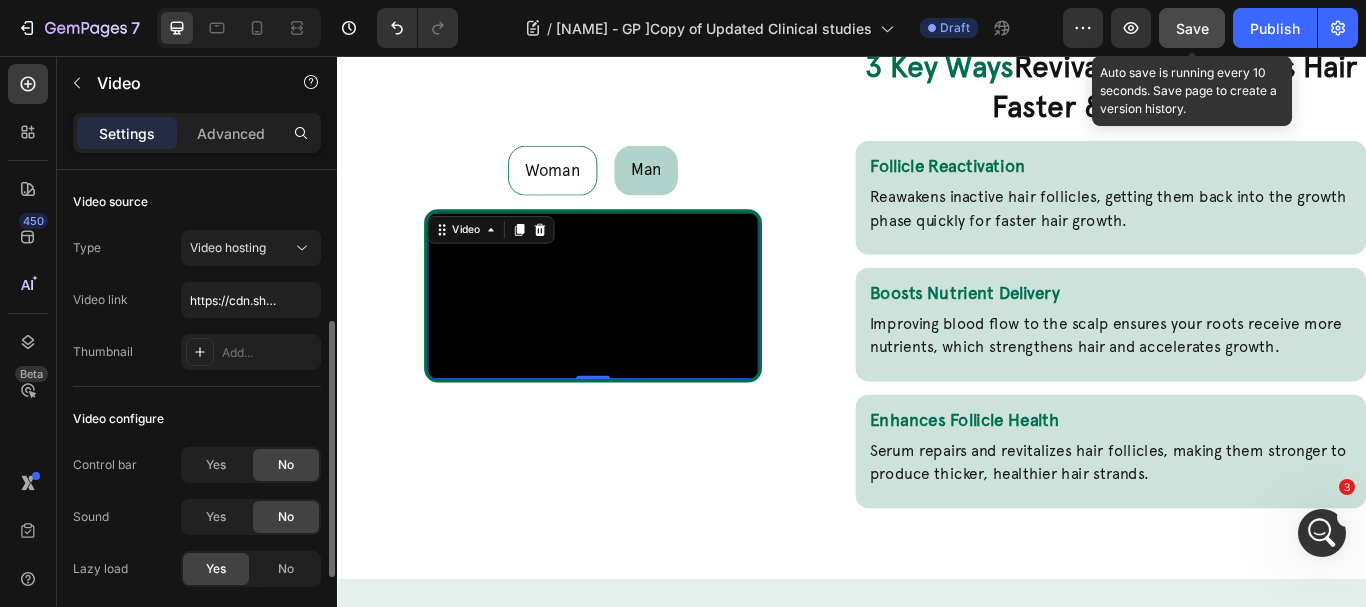 scroll, scrollTop: 100, scrollLeft: 0, axis: vertical 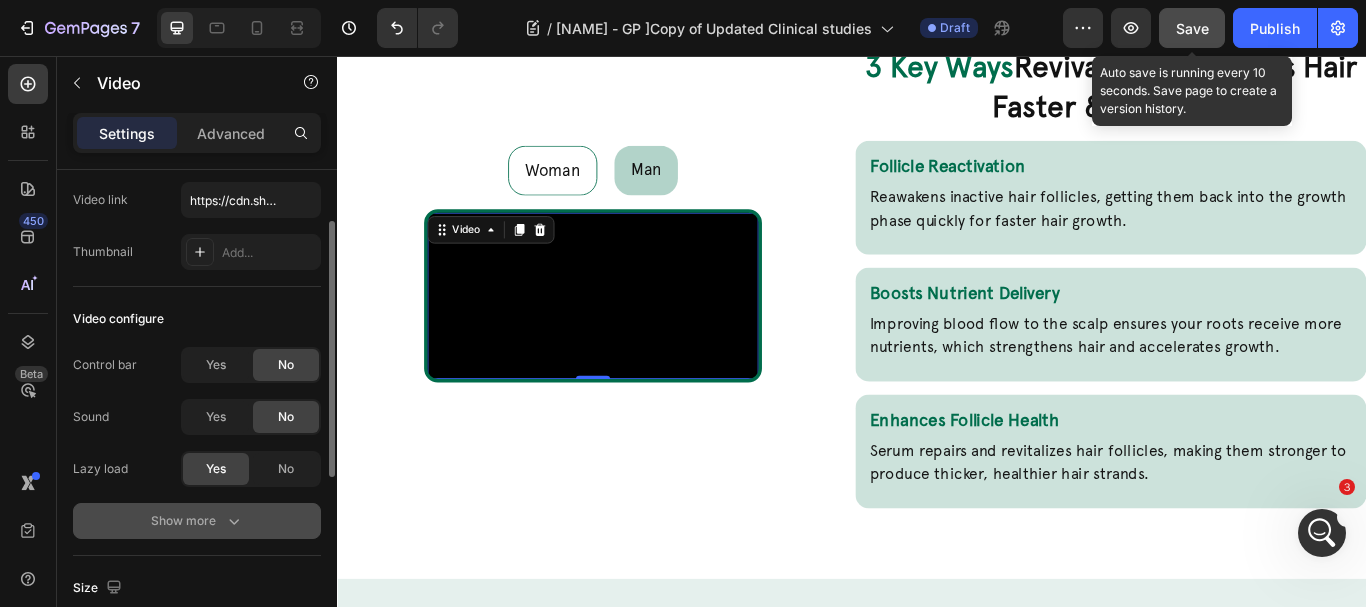 click on "Show more" at bounding box center [197, 521] 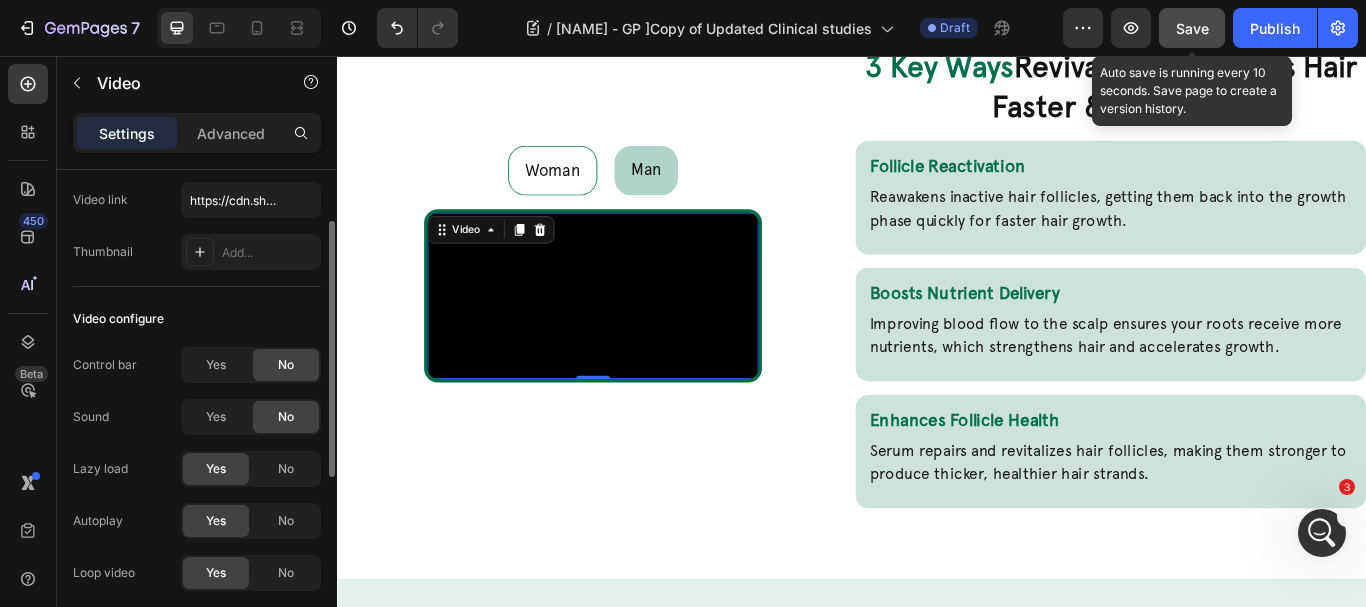 scroll, scrollTop: 200, scrollLeft: 0, axis: vertical 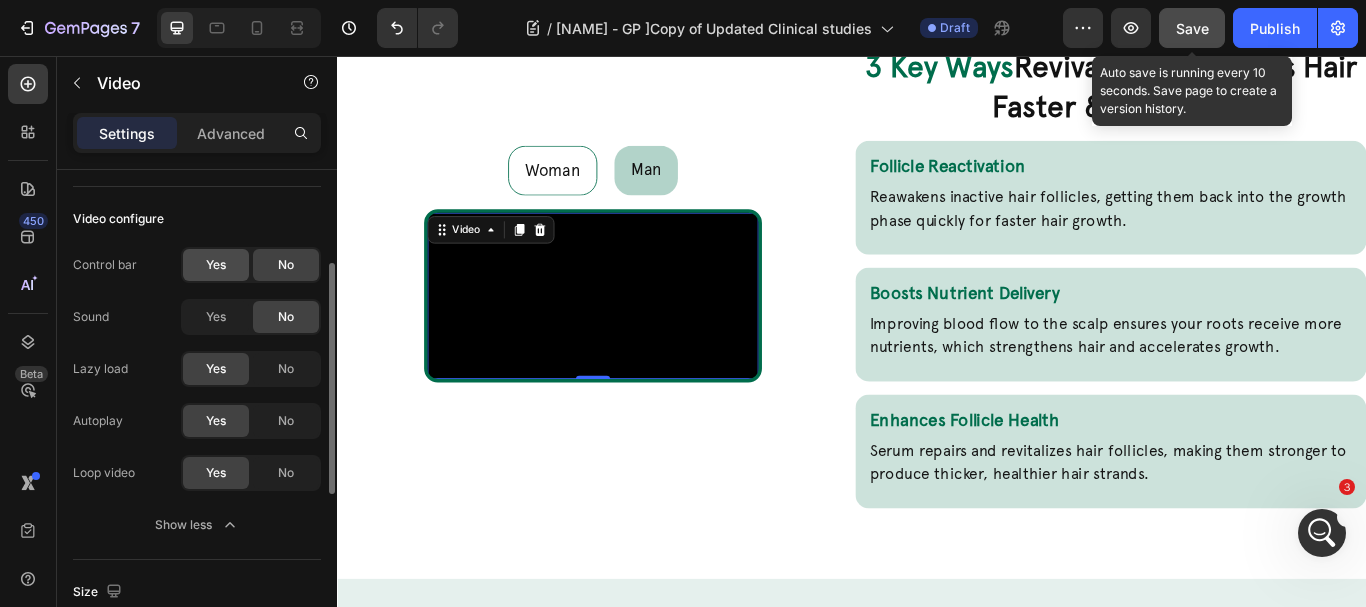 drag, startPoint x: 202, startPoint y: 264, endPoint x: 53, endPoint y: 338, distance: 166.36406 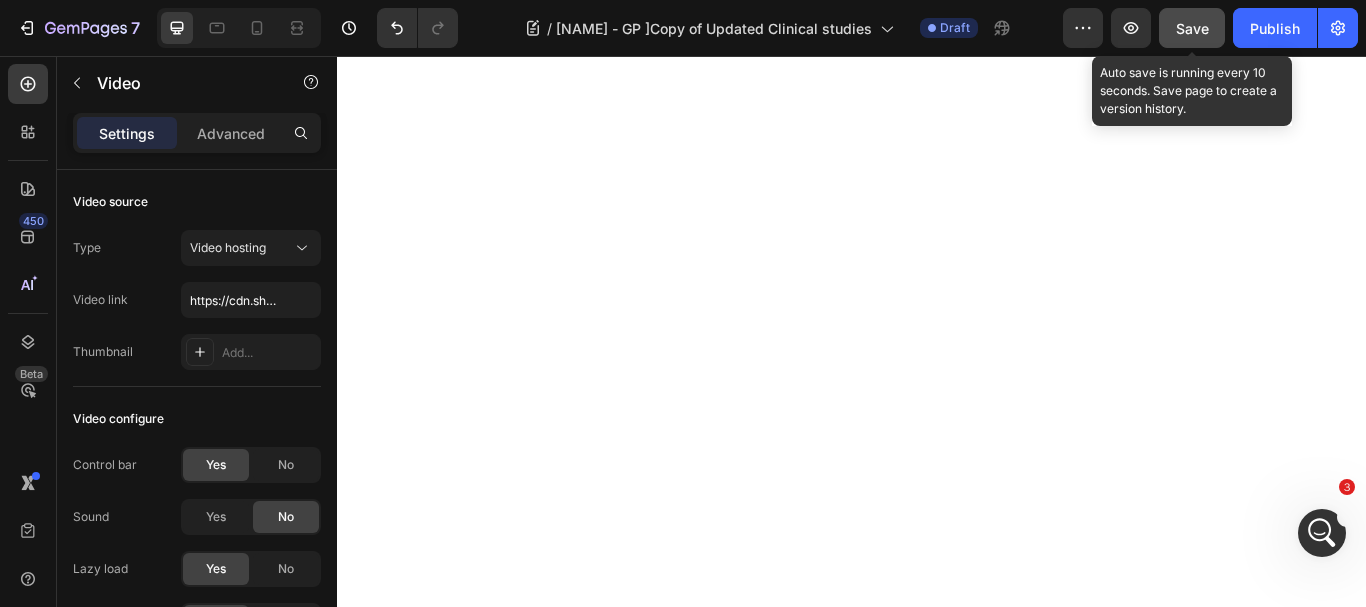 scroll, scrollTop: 400, scrollLeft: 0, axis: vertical 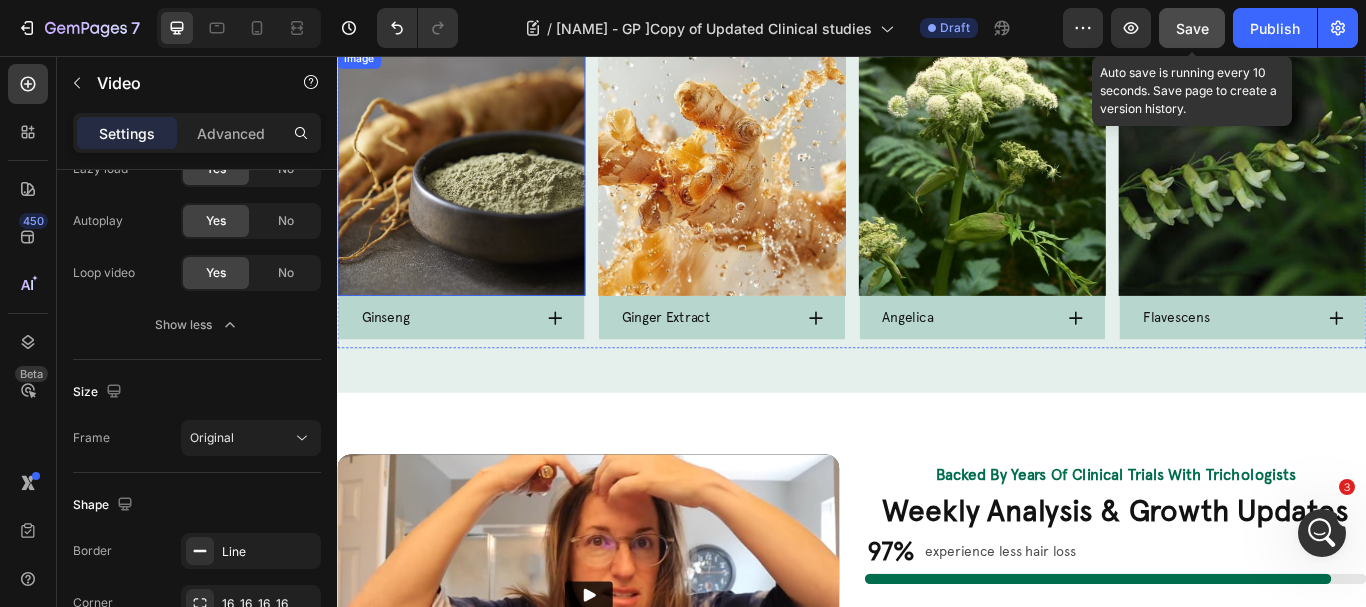 click on "Video Row Backed By Years Of Clinical Trials With Trichologists Heading Weekly Analysis & Growth Updates Heading Video Row 97% Heading experience less hair loss Text Block Row . Text Block Row 93% Heading had a clinically tested reduction in hair loss Text Block Row . Text Block Row 81% Heading had a clinically tested increase in hair density Text Block Row . Text Block Row Row Woman Man Video Row Row
Click to see results Accordion Video Row
Click to see results Accordion Row Tab What makes it special? Heading Enhances Vortex Wand Treatment To See Results 200% Faster: Heading Man Woman Video Row
Click to see results Accordion Row Video Row Row
Click to see results Accordion Tab Made From  Sophora Flavescens™  the world’s first and only ingredient discovered by artificial intelligence and  validated  by laboratory and clinical studies to directly  ." at bounding box center (937, 942) 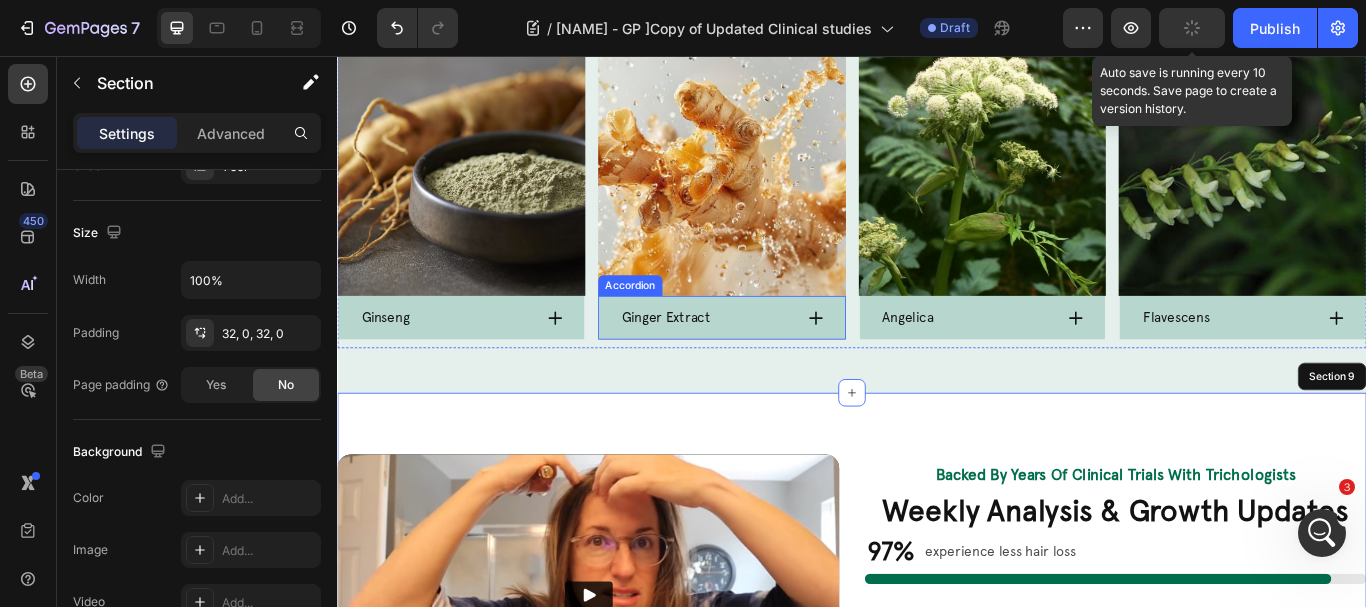 click on "Layout" at bounding box center (197, -144) 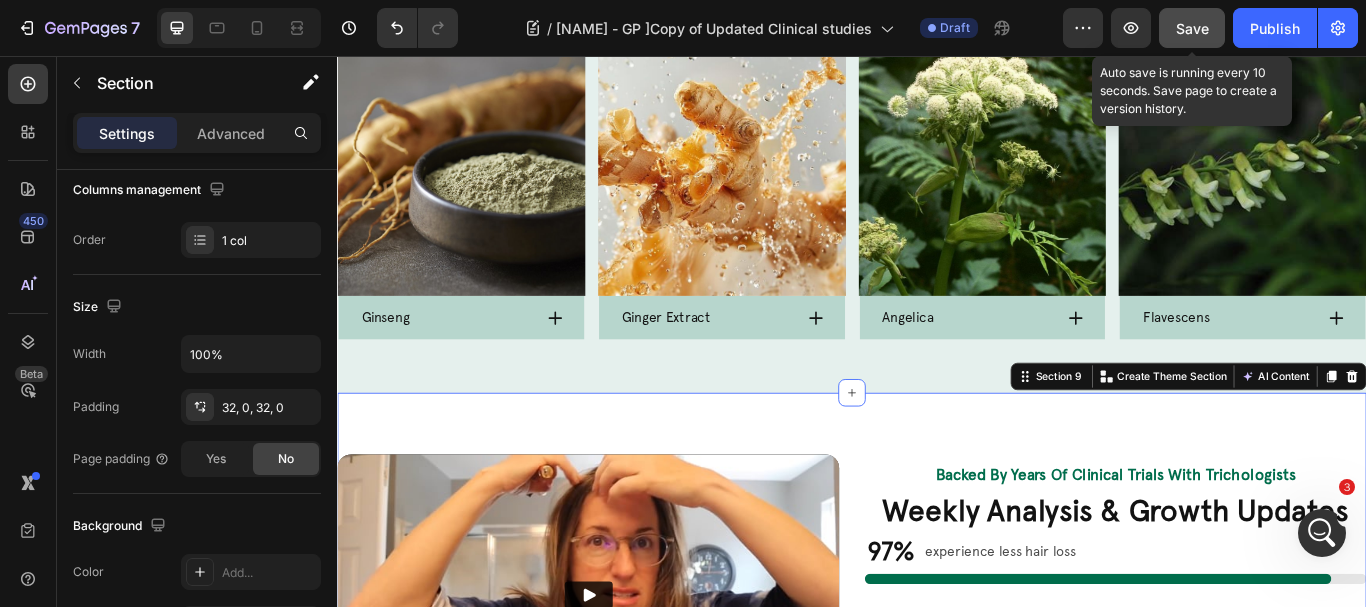 scroll, scrollTop: 0, scrollLeft: 0, axis: both 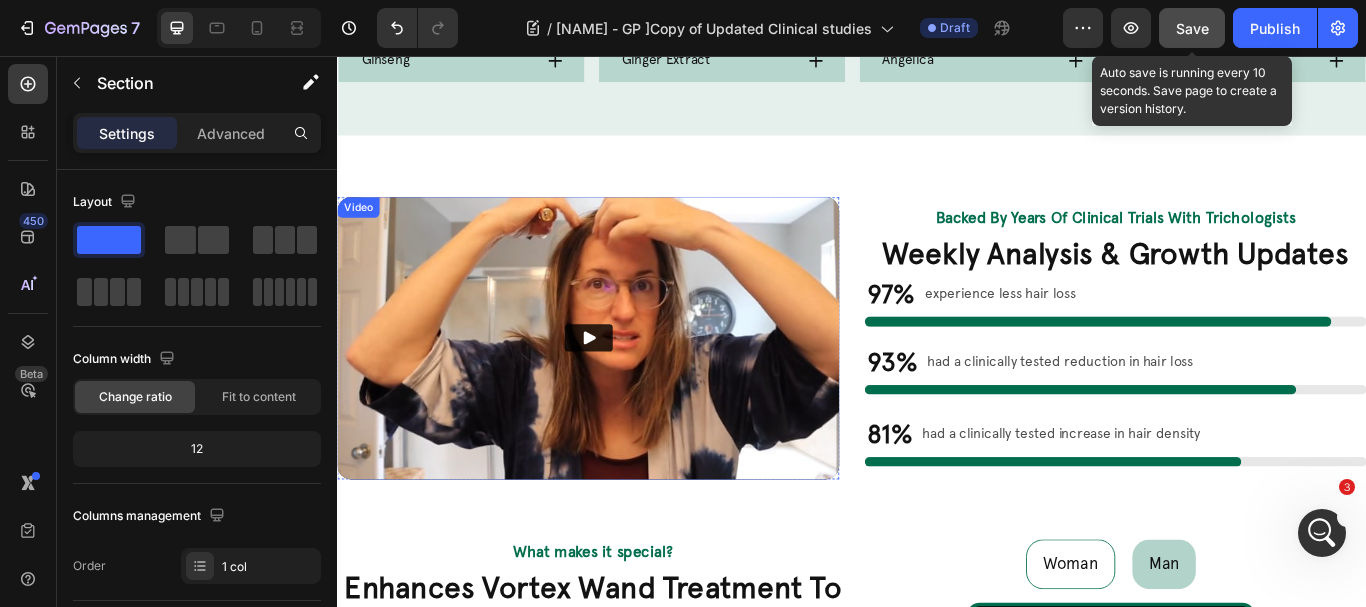 click on "Video" at bounding box center (361, 233) 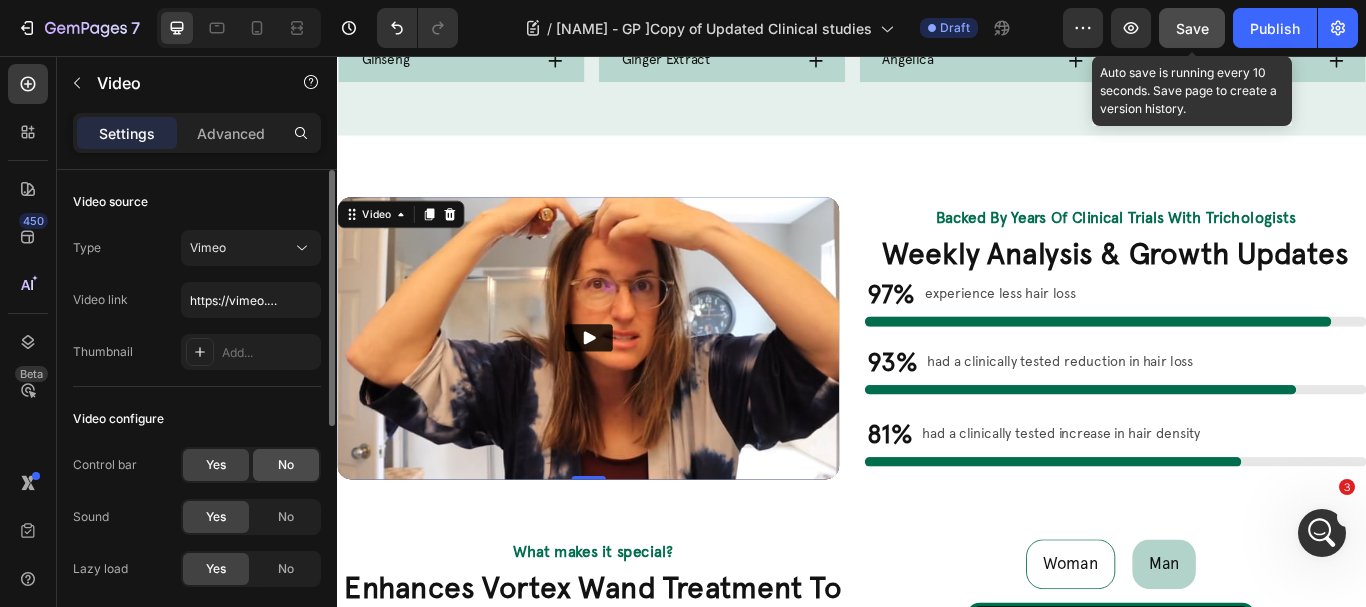 click on "No" 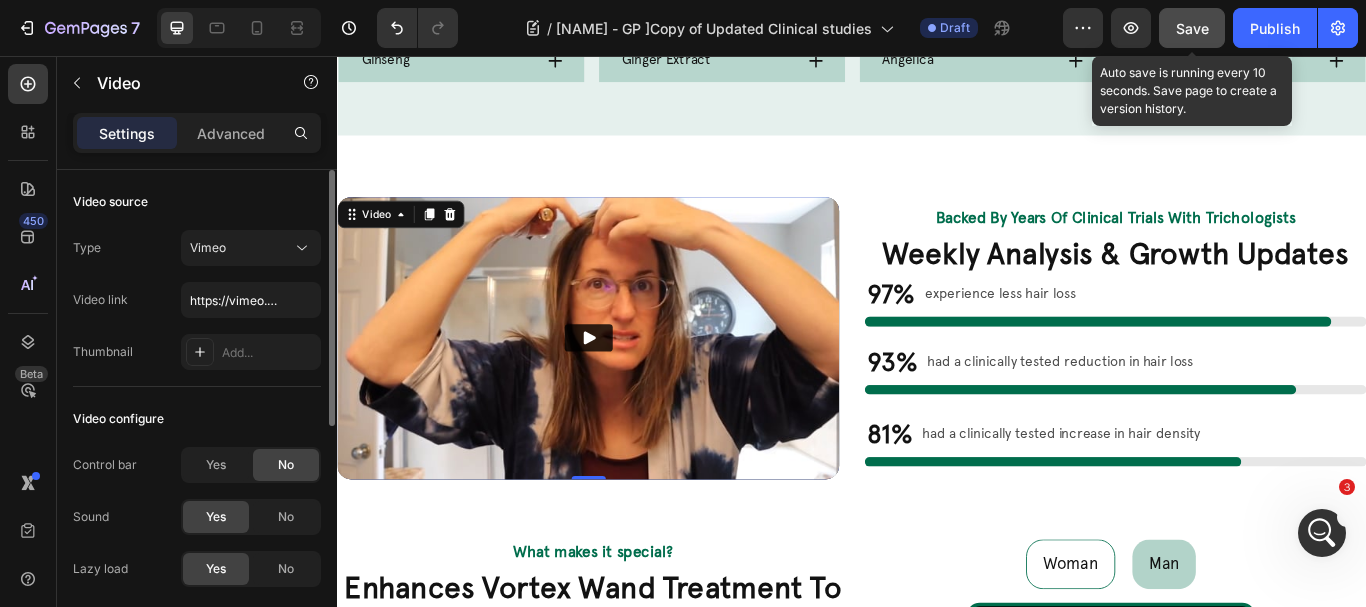 scroll, scrollTop: 100, scrollLeft: 0, axis: vertical 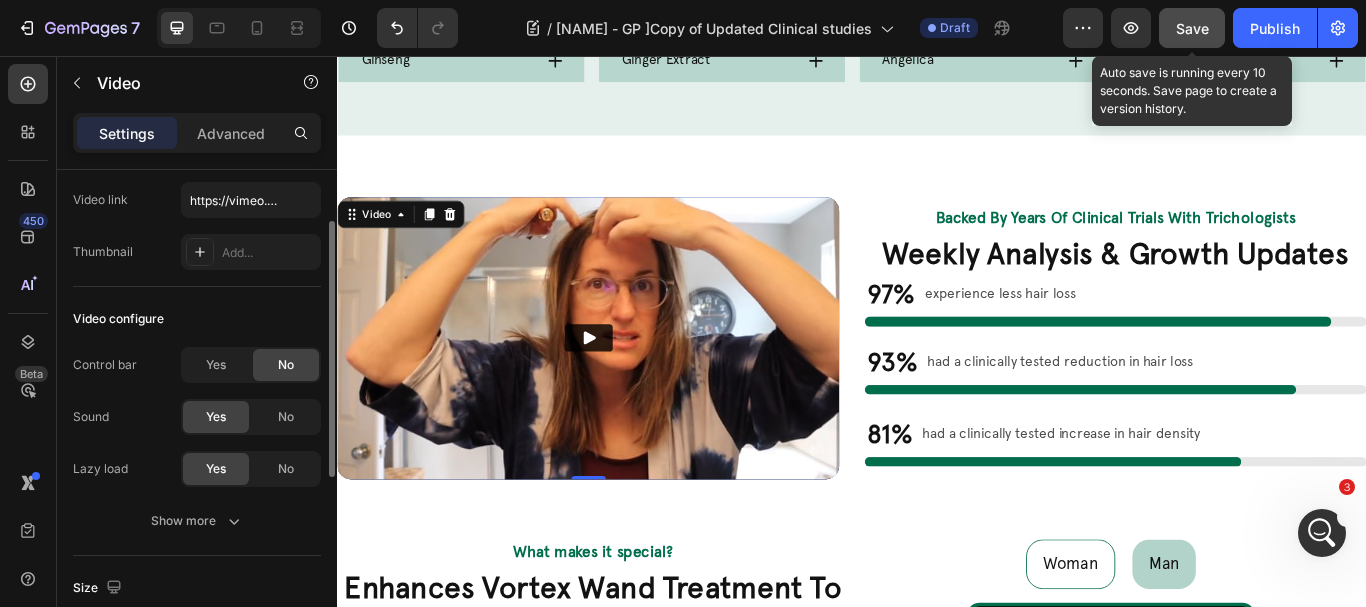 drag, startPoint x: 284, startPoint y: 424, endPoint x: 262, endPoint y: 489, distance: 68.622154 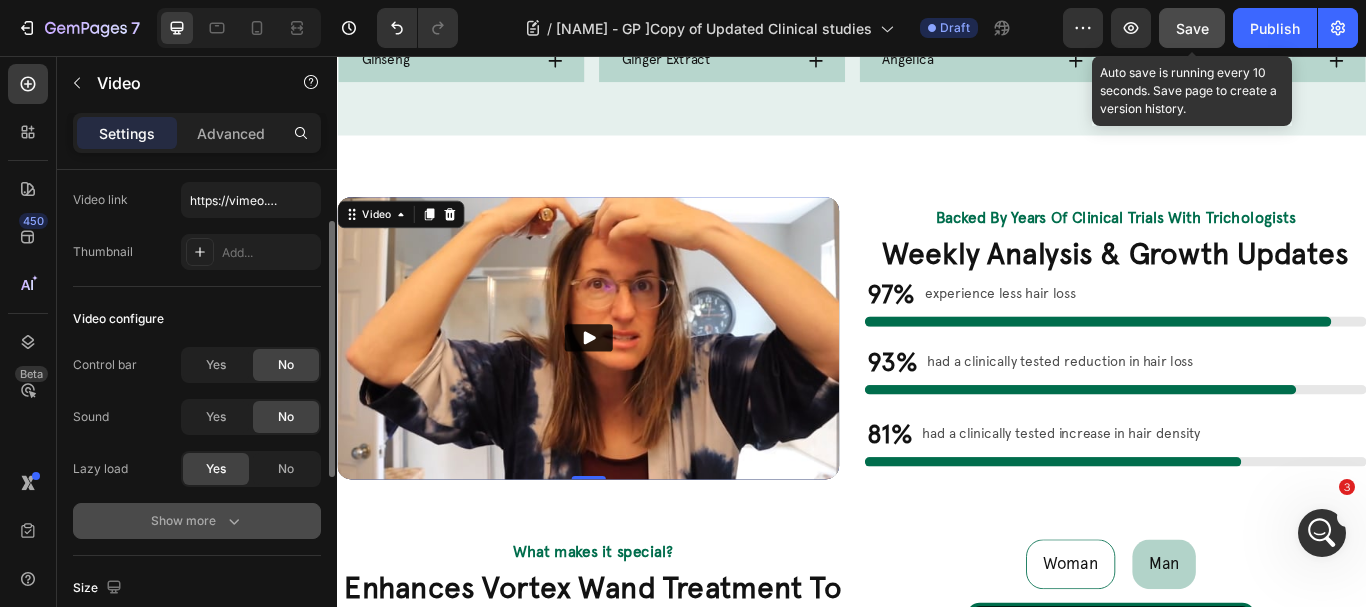 click on "Show more" at bounding box center (197, 521) 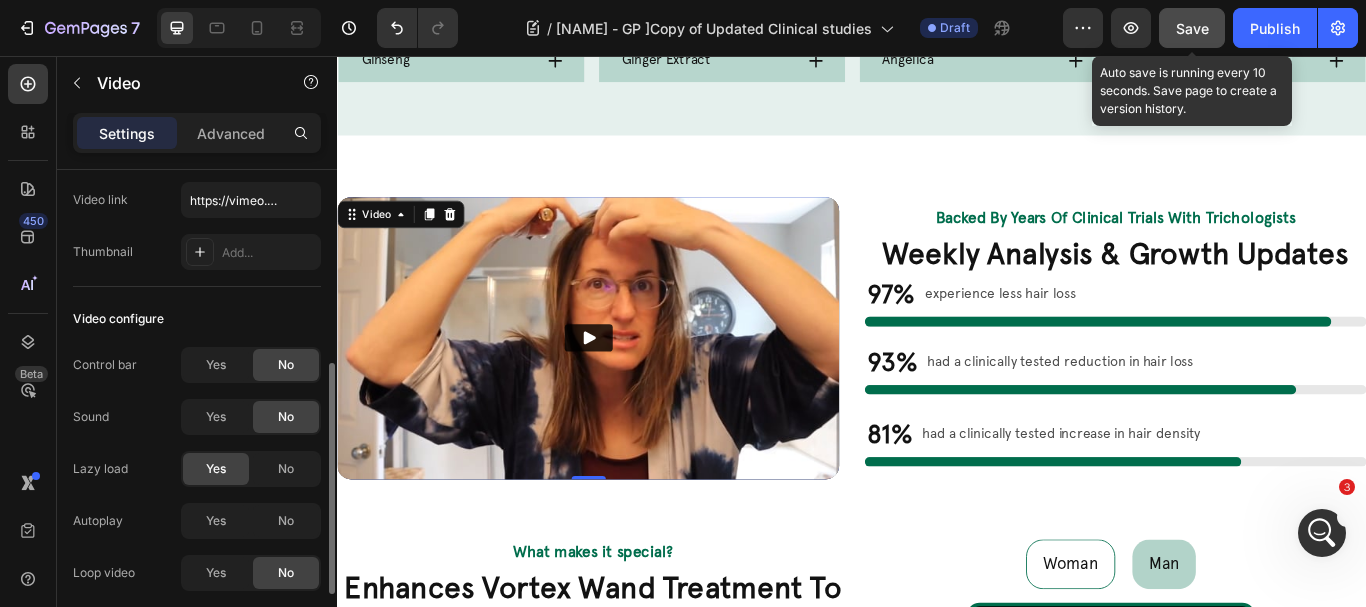 scroll, scrollTop: 200, scrollLeft: 0, axis: vertical 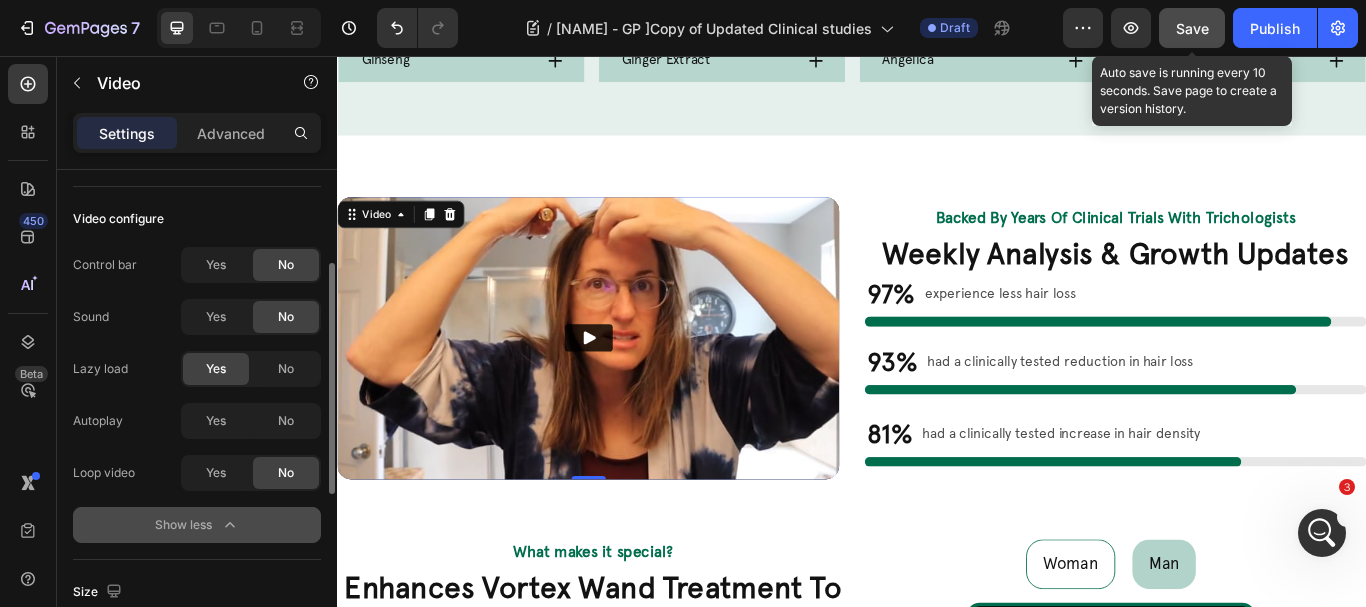 click on "Show less" at bounding box center (197, 525) 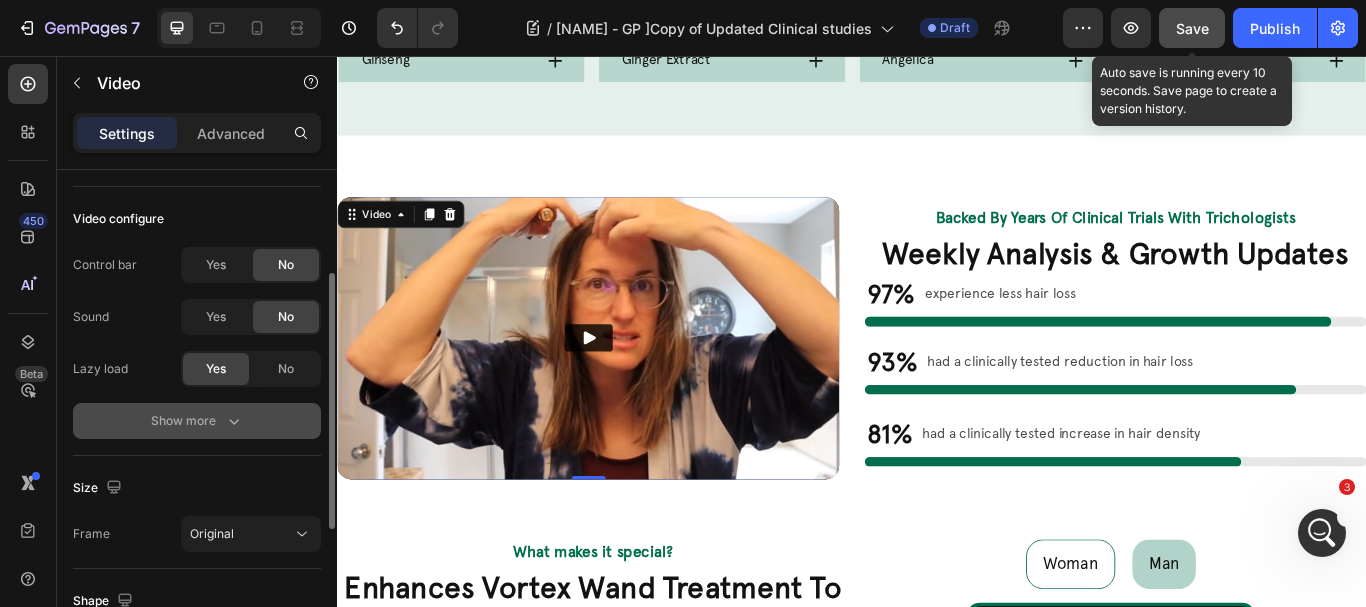 click on "Show more" at bounding box center [197, 421] 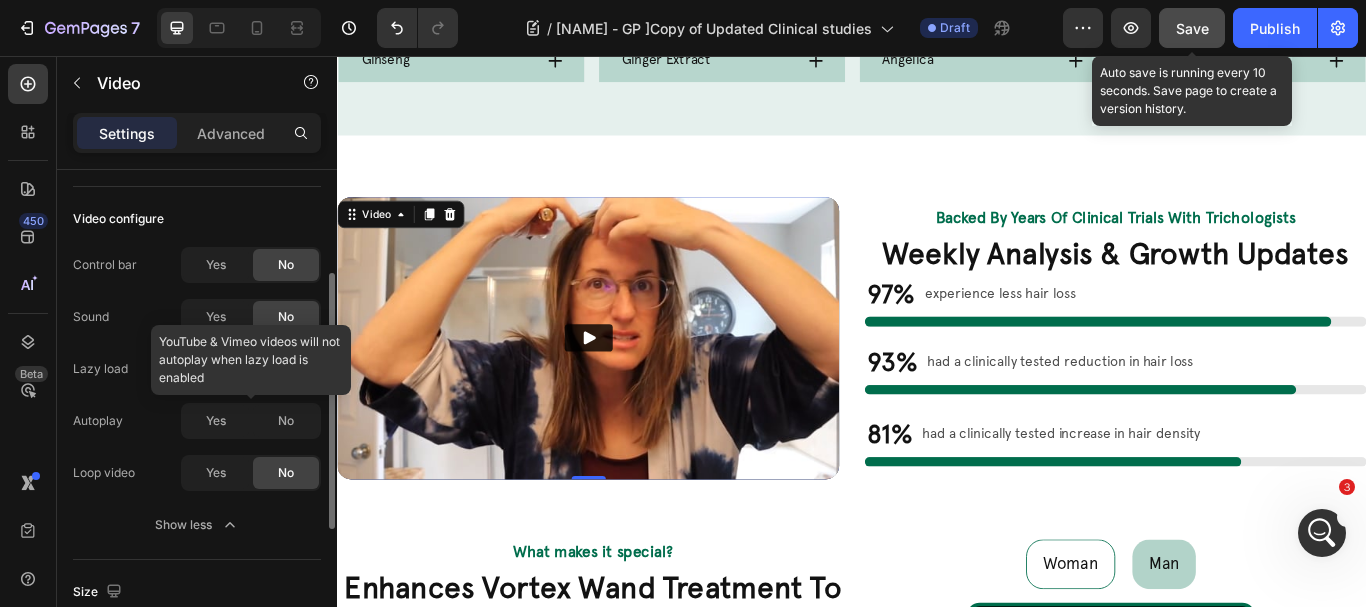 click 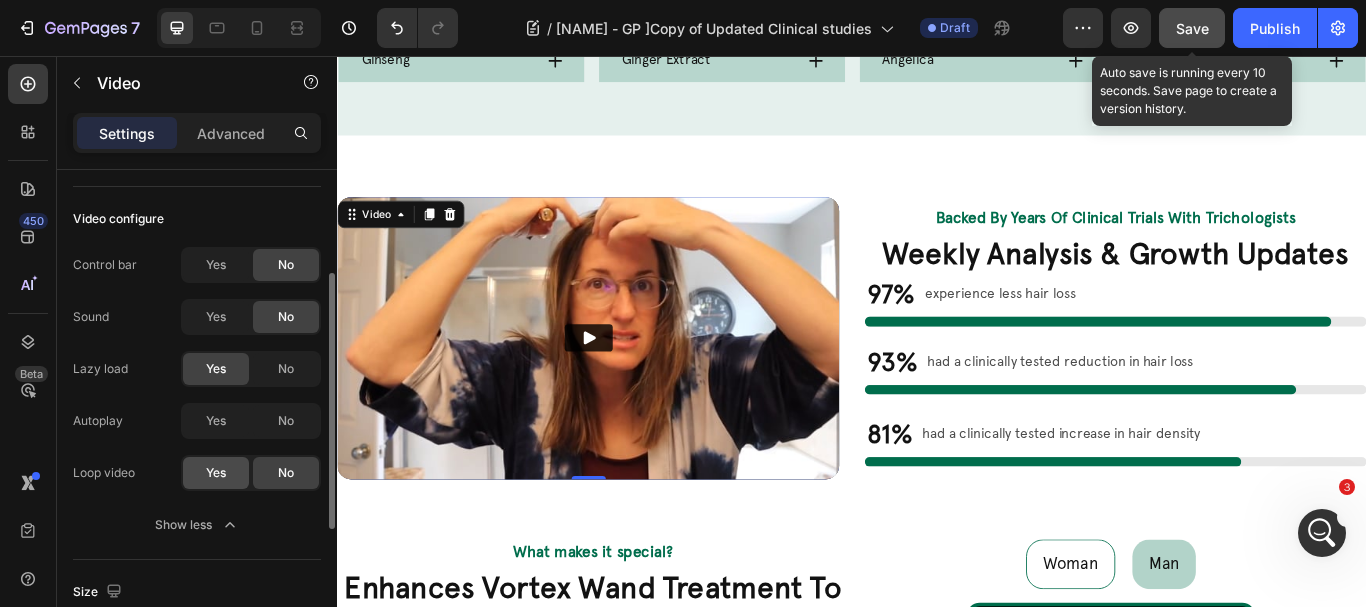 click on "Yes" 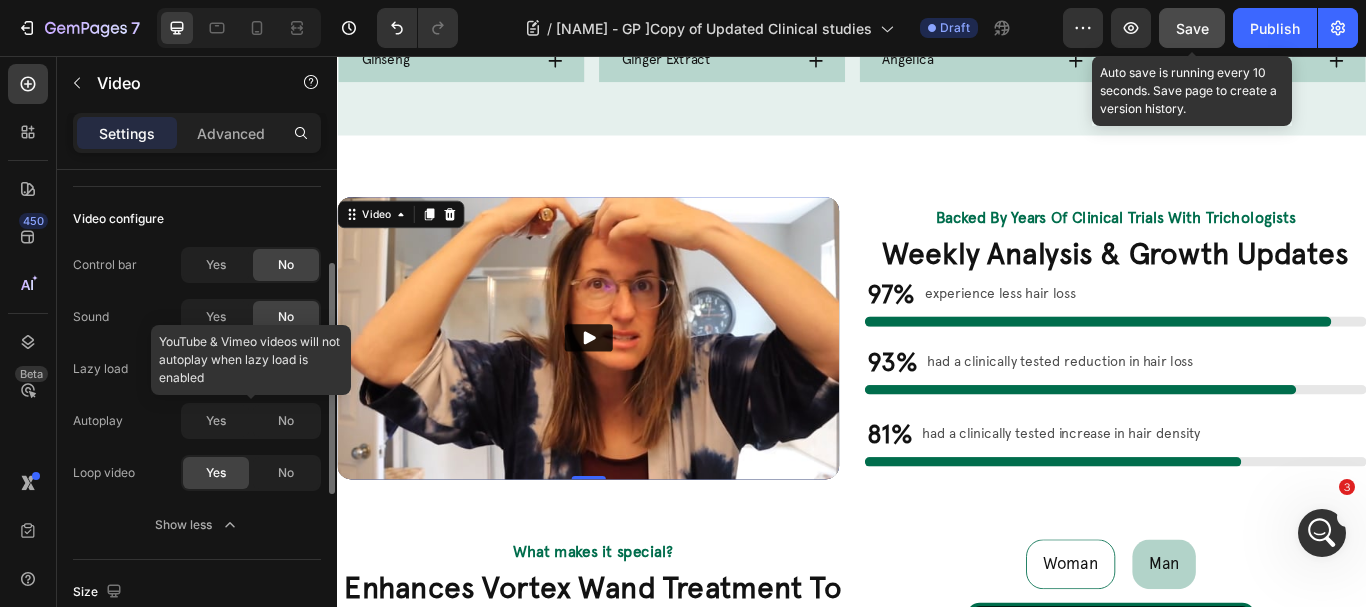 click 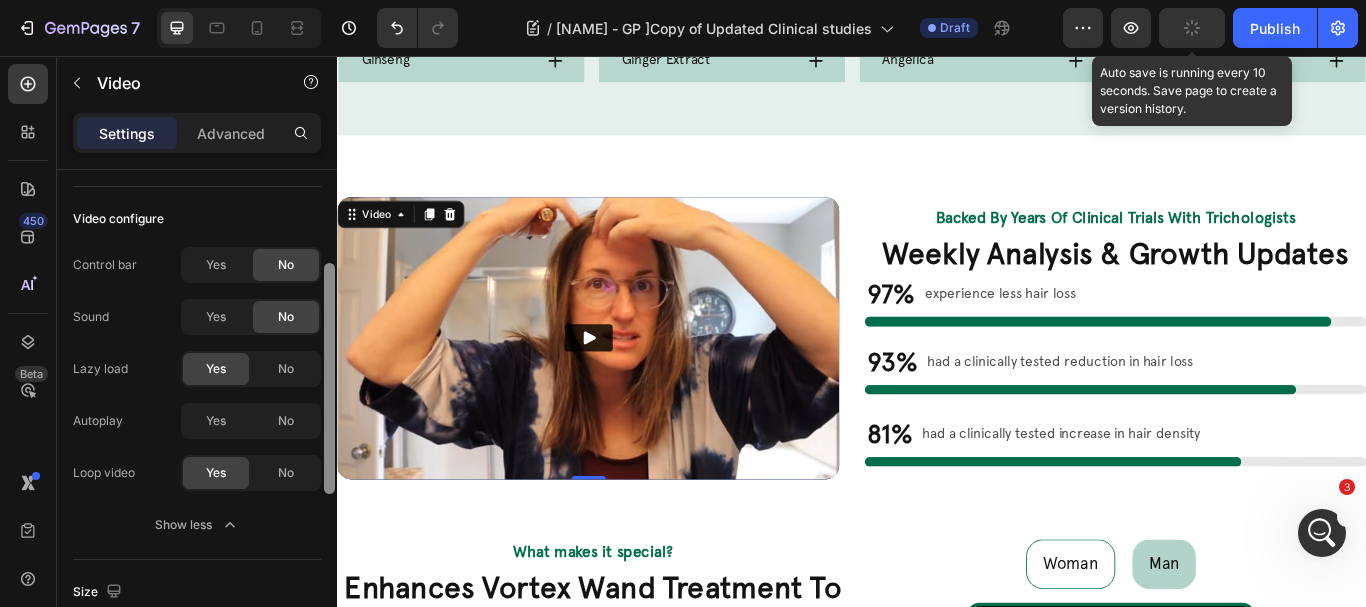click 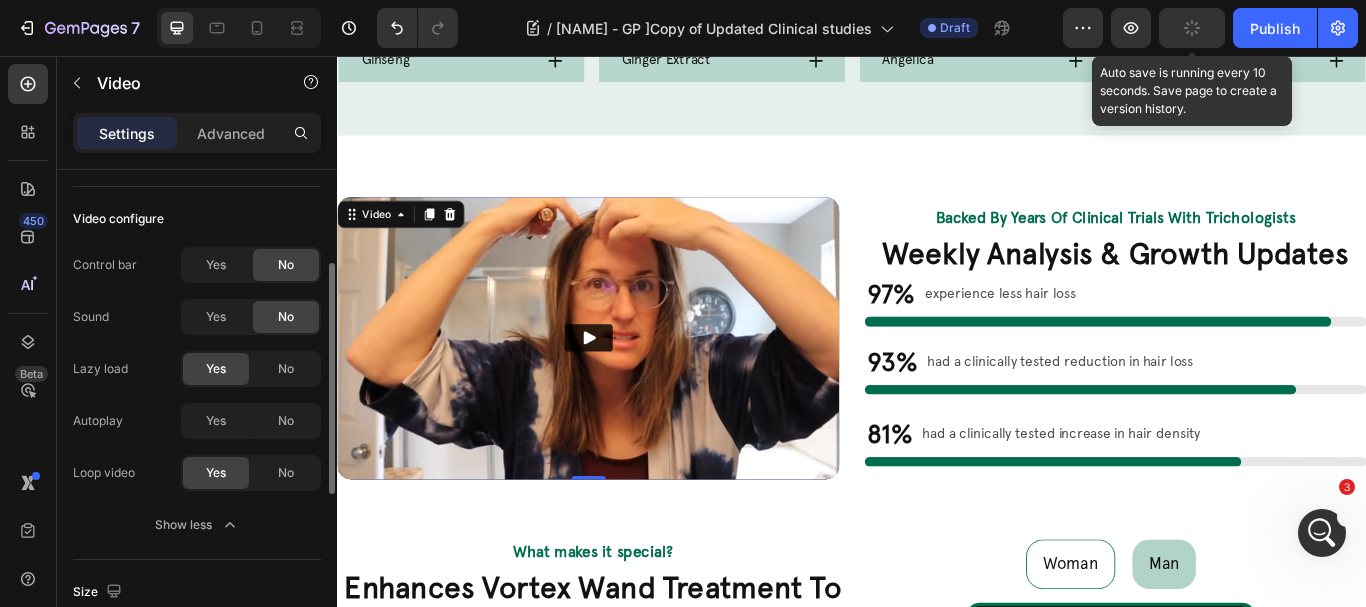 click on "Autoplay Yes No Loop video Yes No" 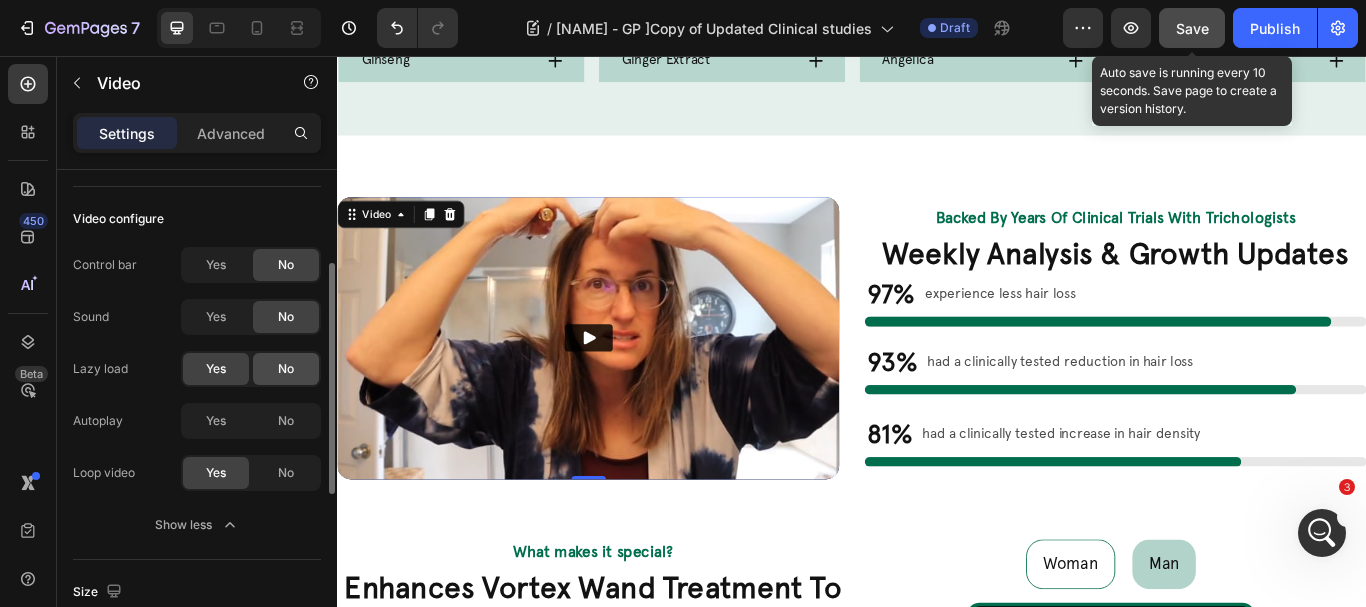 click on "No" 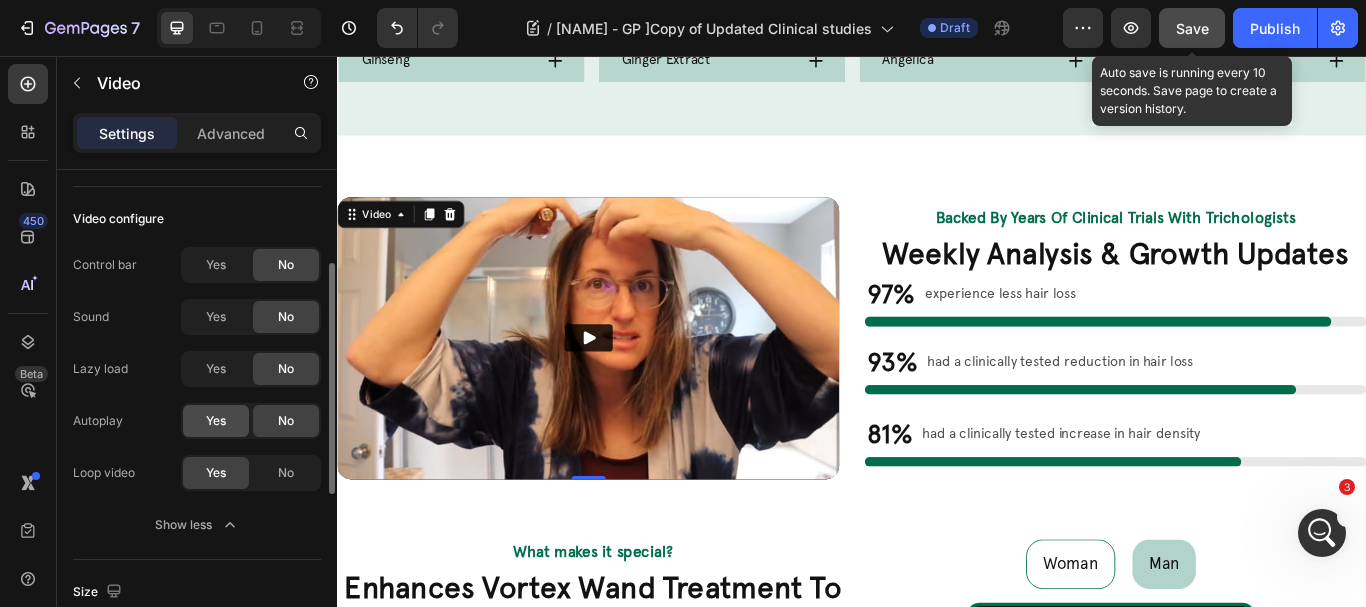 click on "Yes" 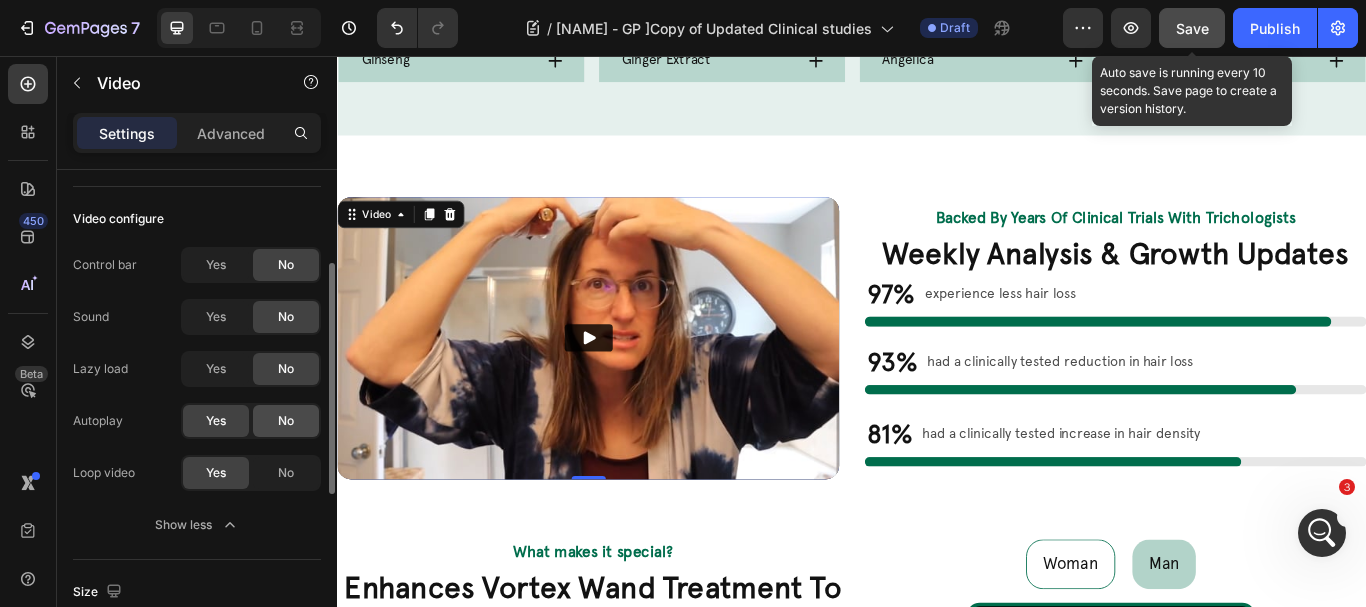 drag, startPoint x: 278, startPoint y: 426, endPoint x: 402, endPoint y: 396, distance: 127.57743 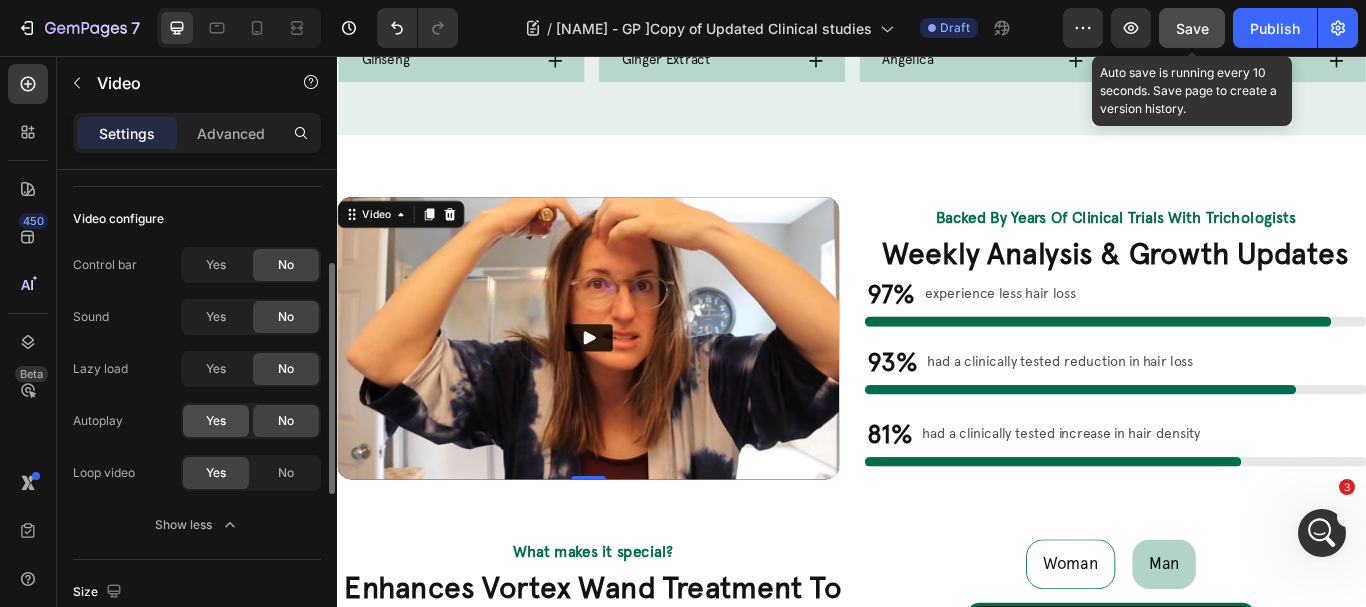 drag, startPoint x: 211, startPoint y: 423, endPoint x: 170, endPoint y: 397, distance: 48.548943 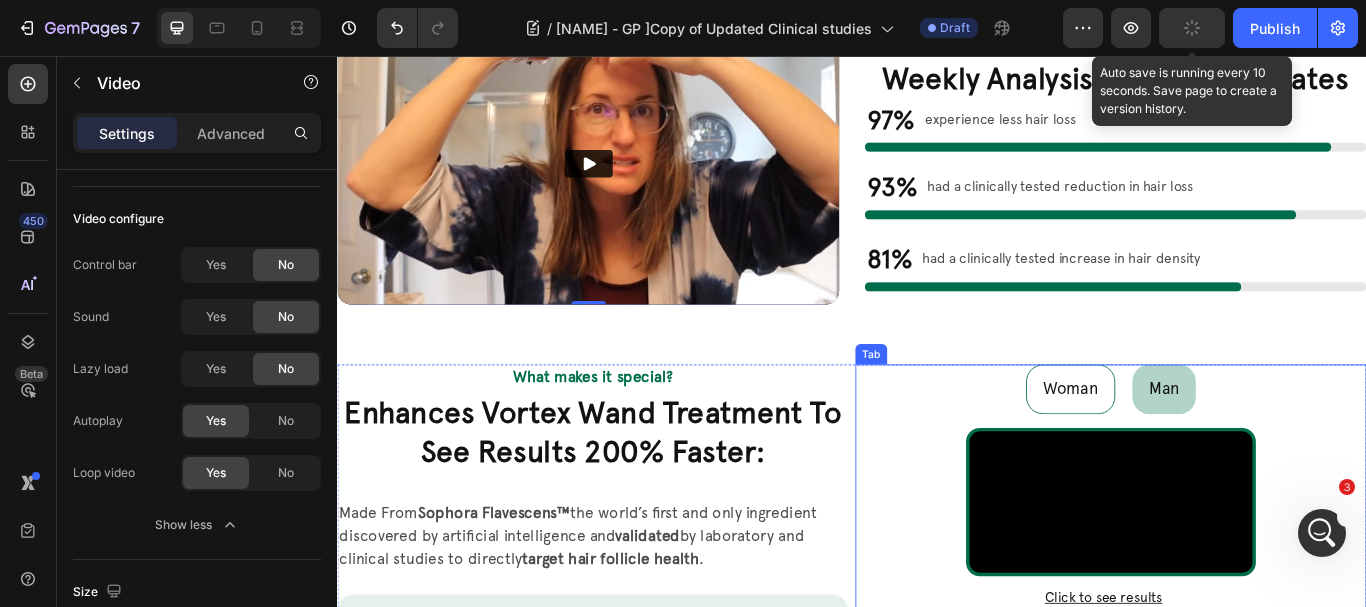 scroll, scrollTop: 4700, scrollLeft: 0, axis: vertical 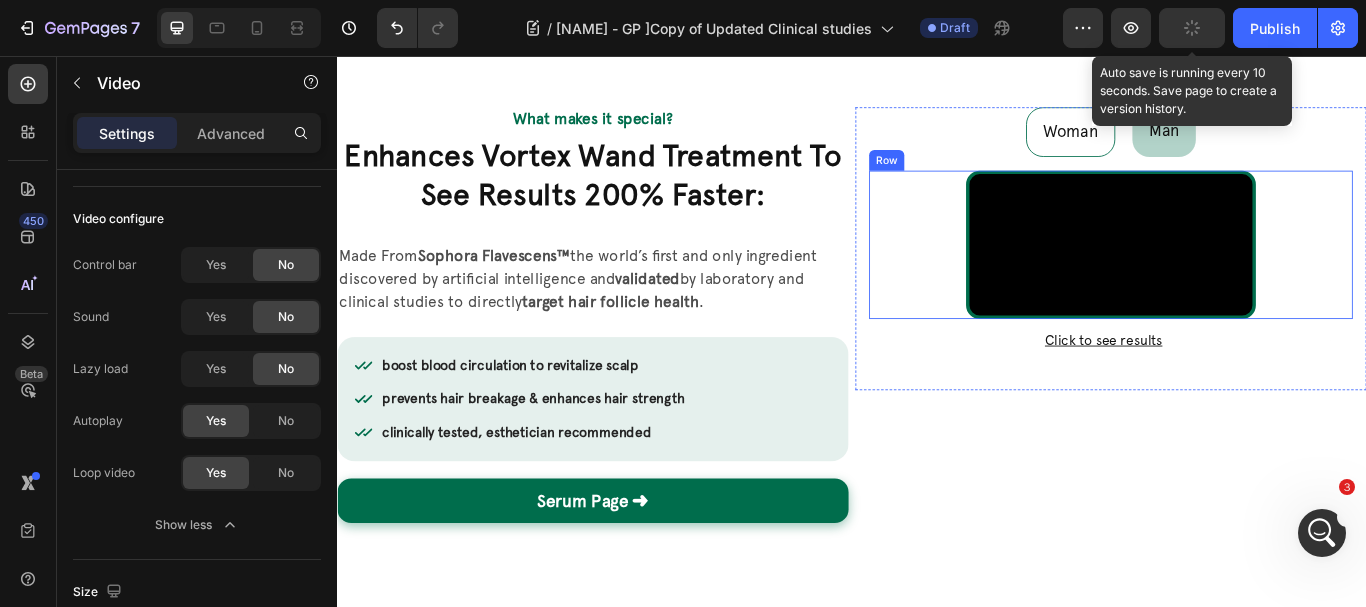 click at bounding box center (1239, 276) 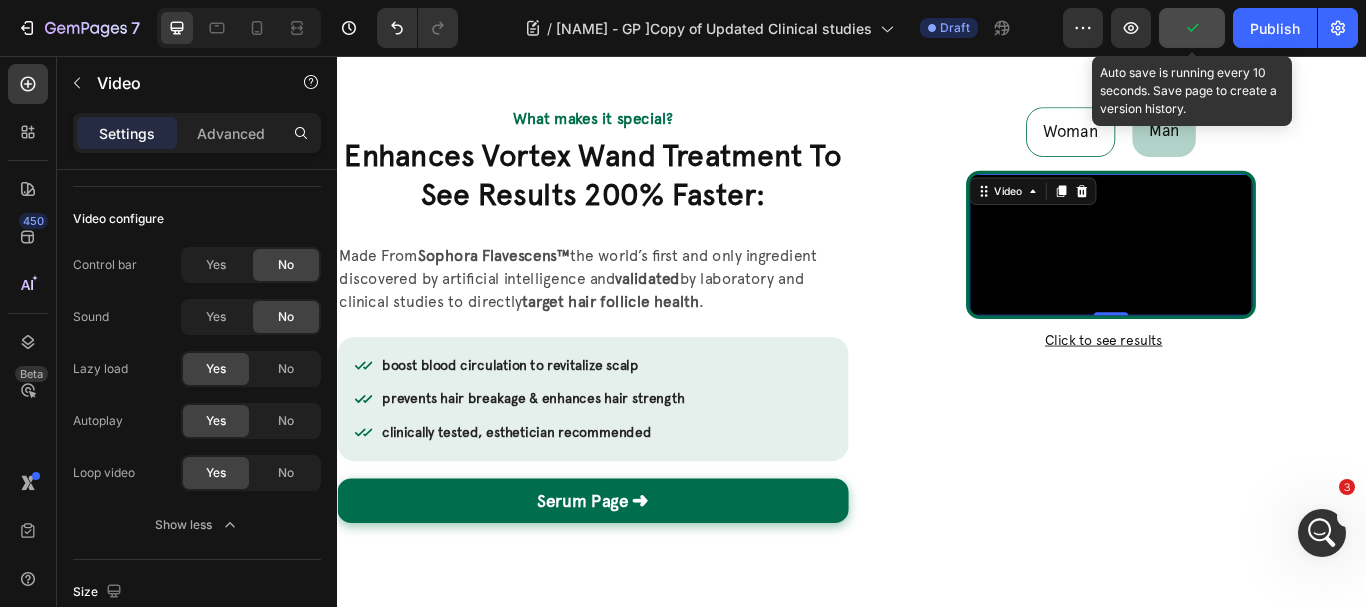 click at bounding box center (1239, 276) 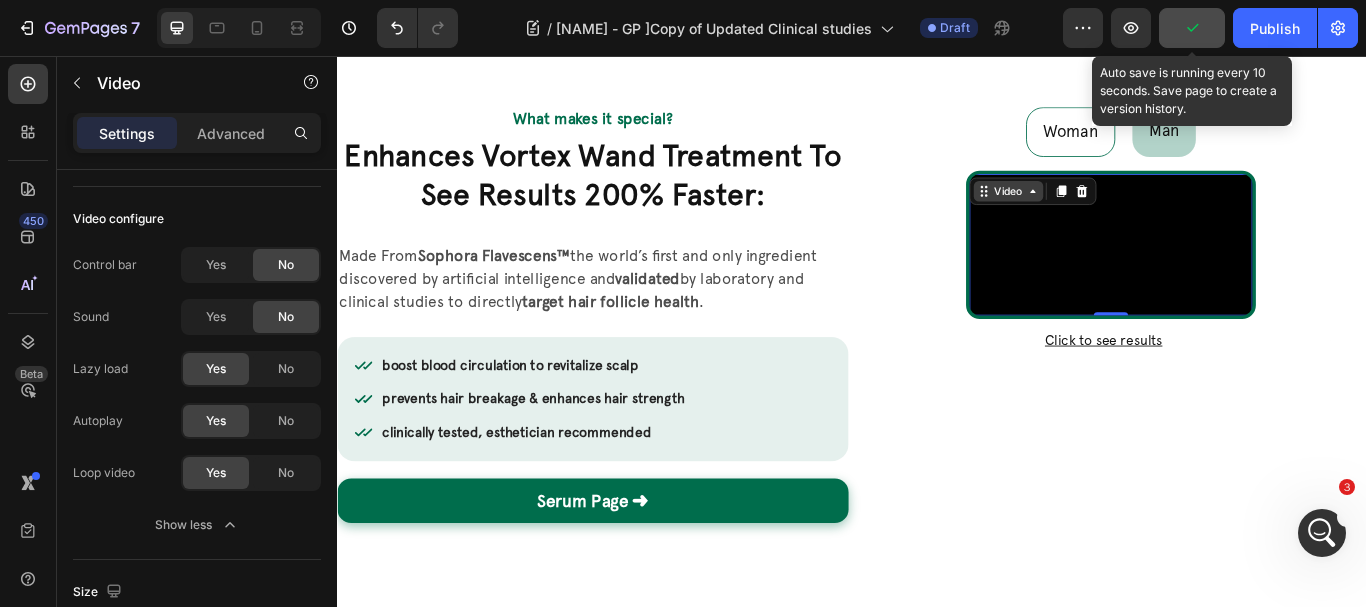 click on "Video" at bounding box center [1119, 214] 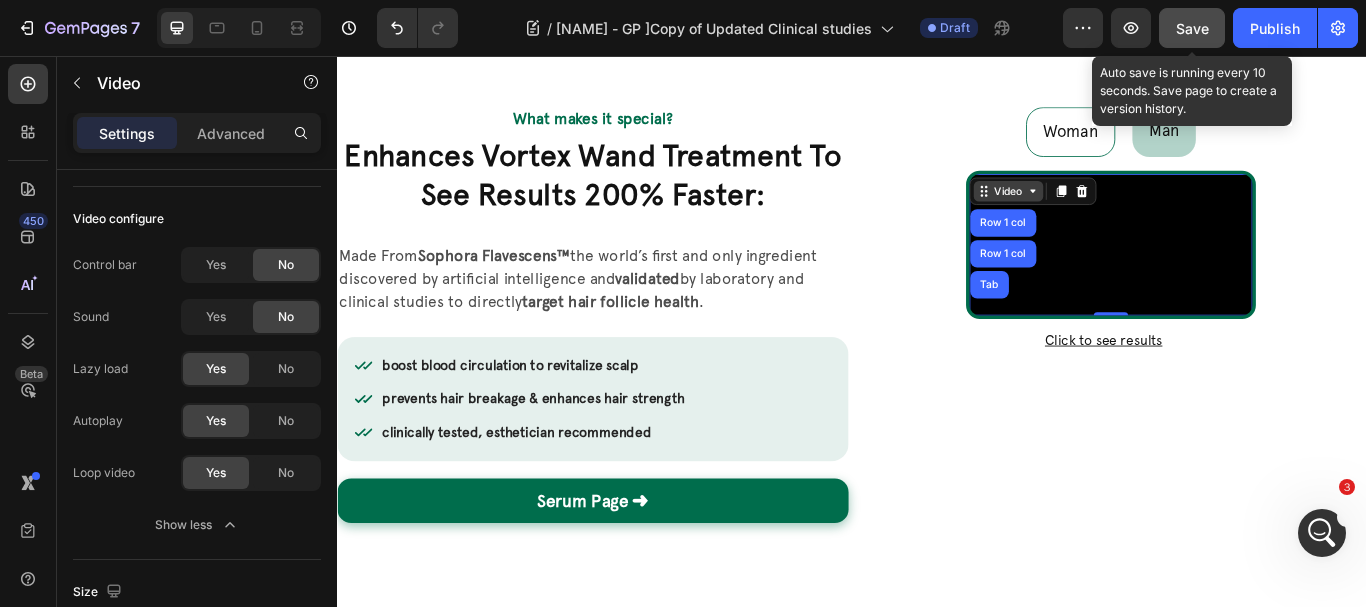 click on "Video" at bounding box center [1119, 214] 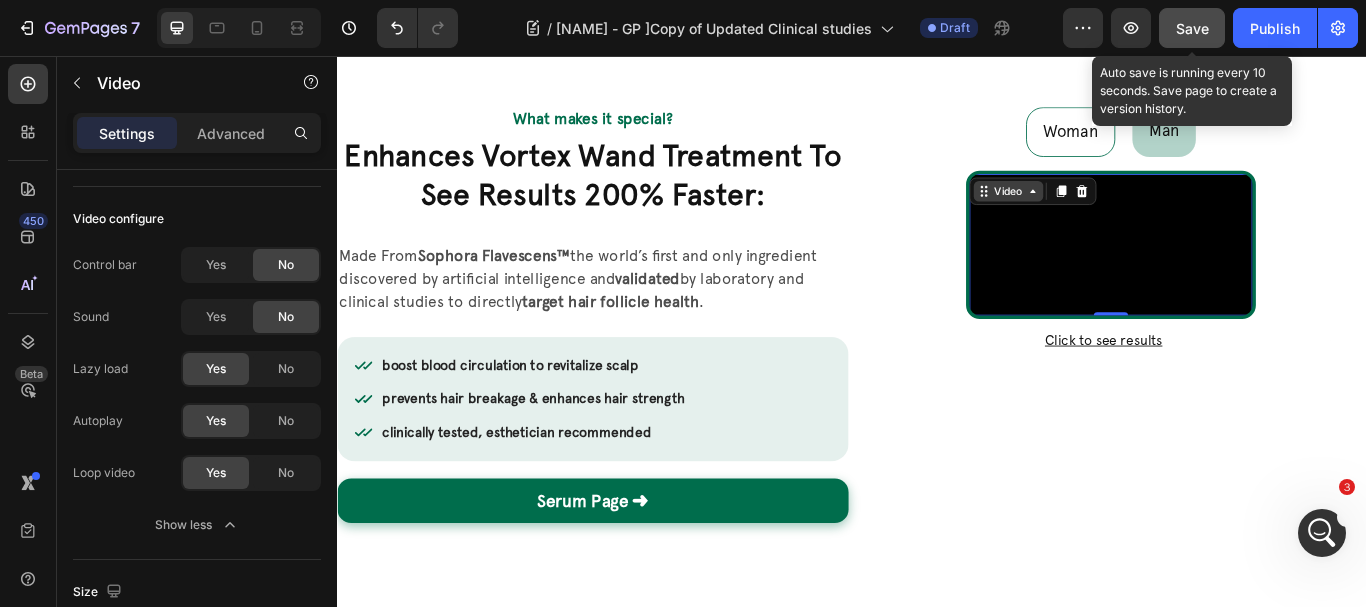 click on "Video" at bounding box center [1119, 214] 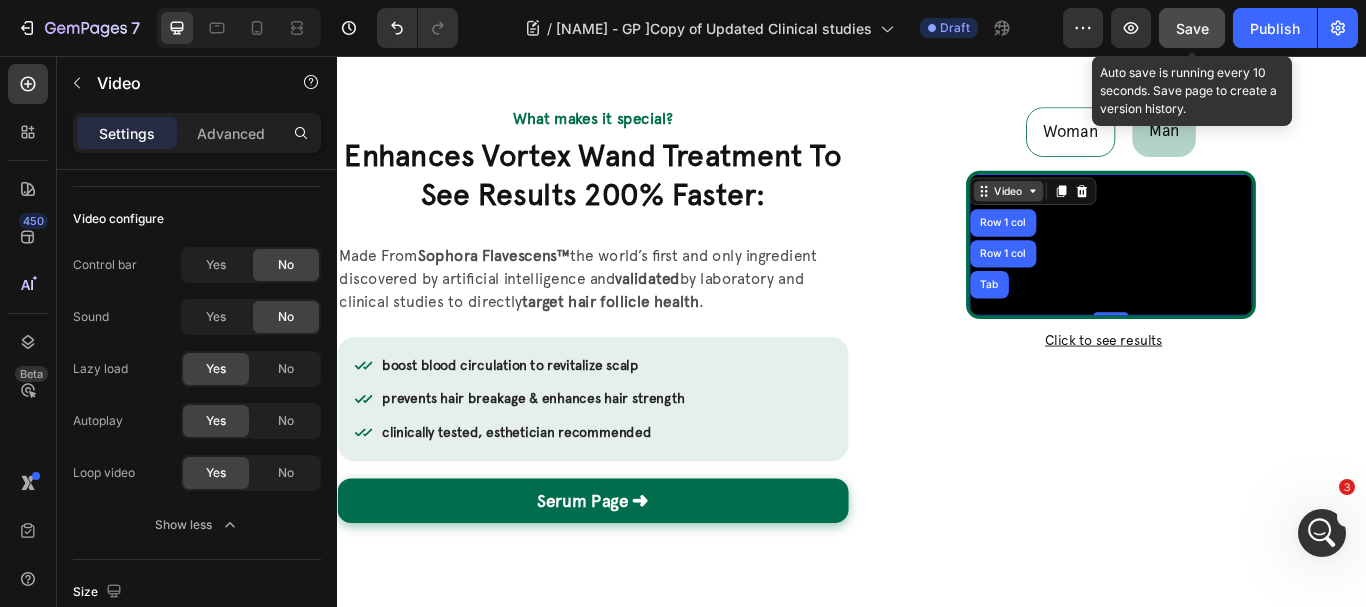 click on "Video" at bounding box center (1119, 214) 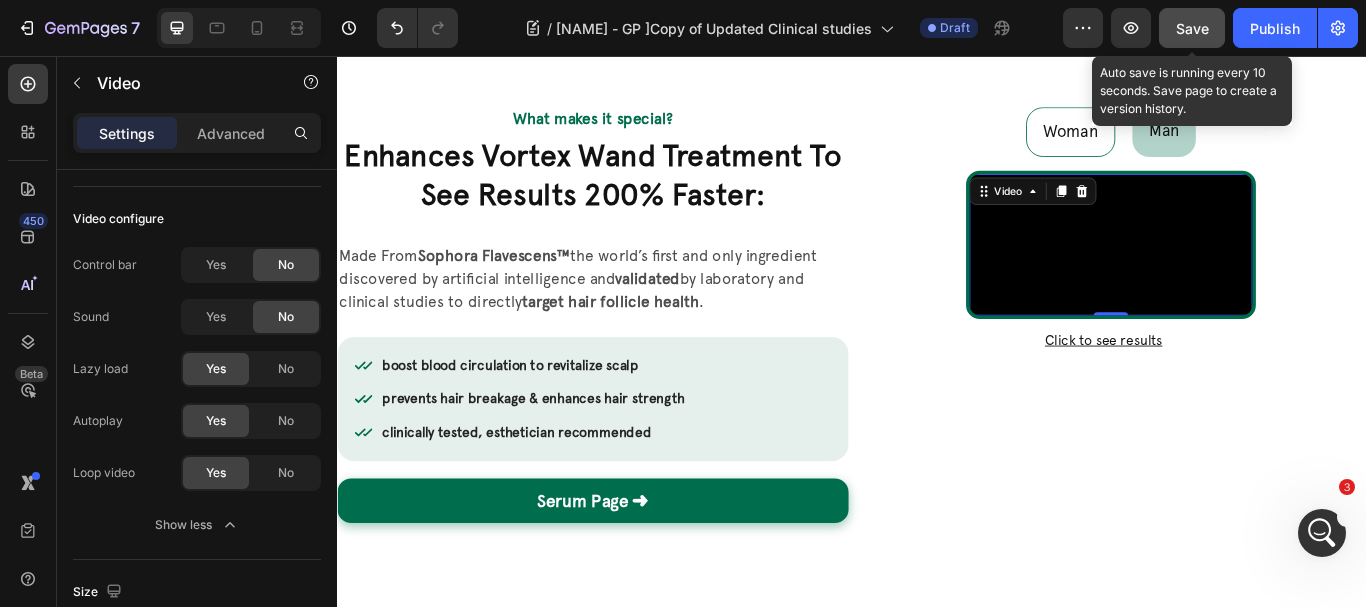 drag, startPoint x: 219, startPoint y: 141, endPoint x: 106, endPoint y: 134, distance: 113.216606 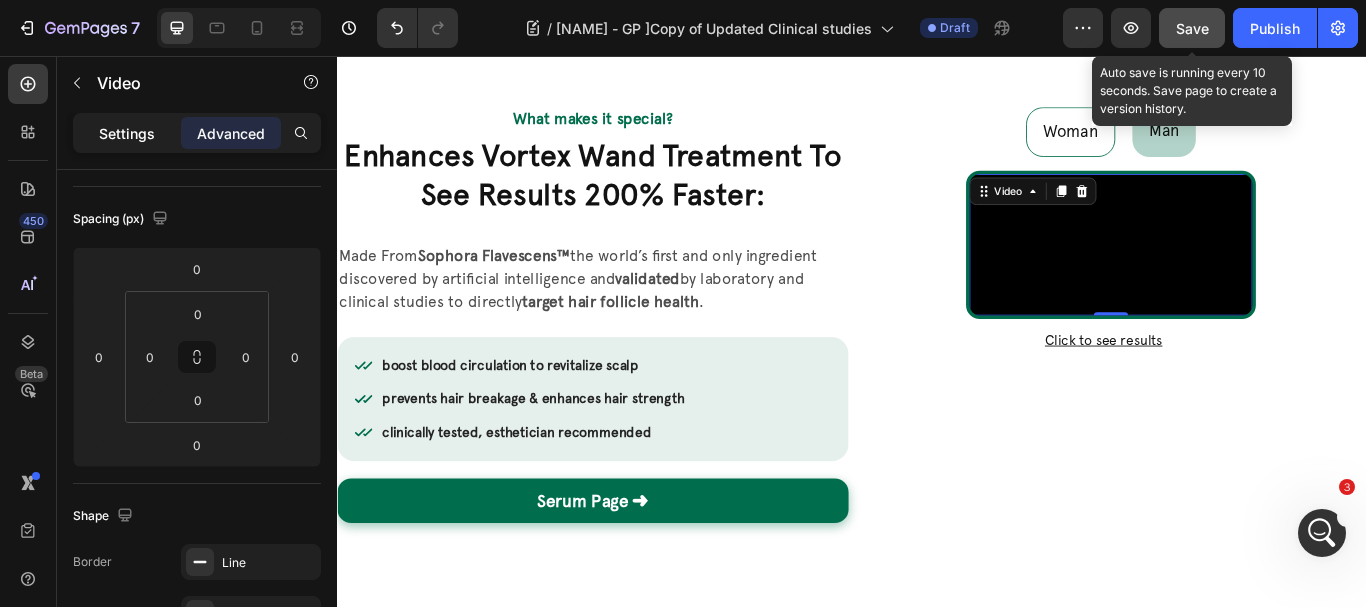 click on "Settings" at bounding box center (127, 133) 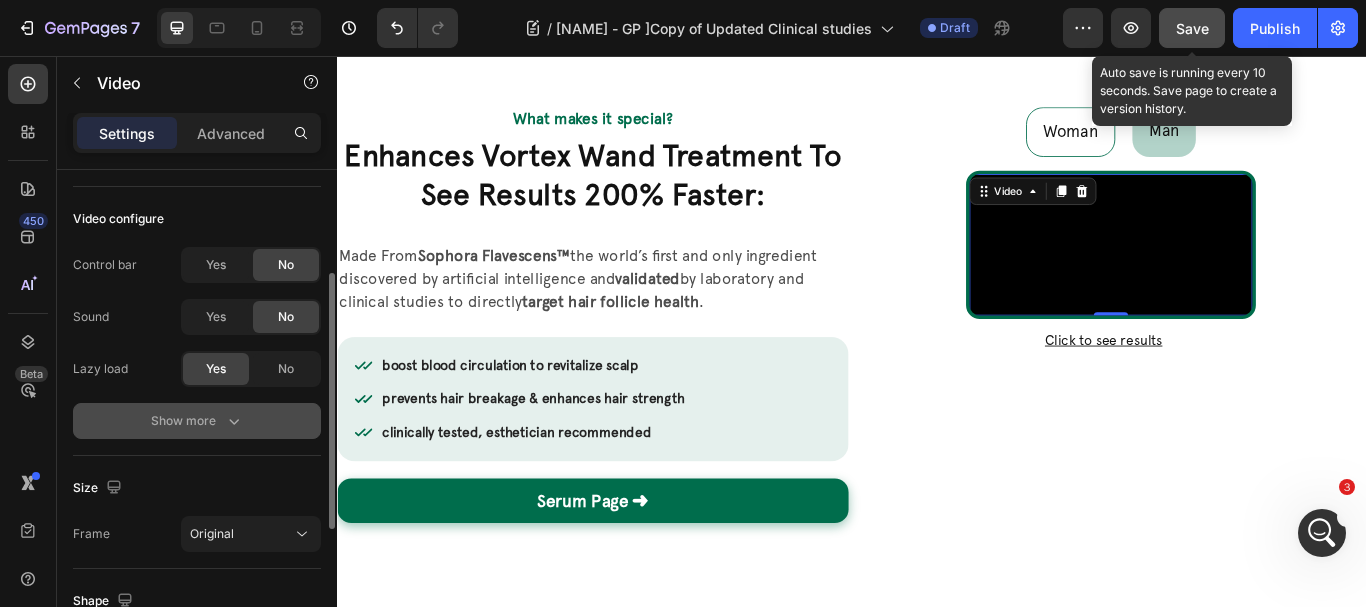 click on "Show more" at bounding box center [197, 421] 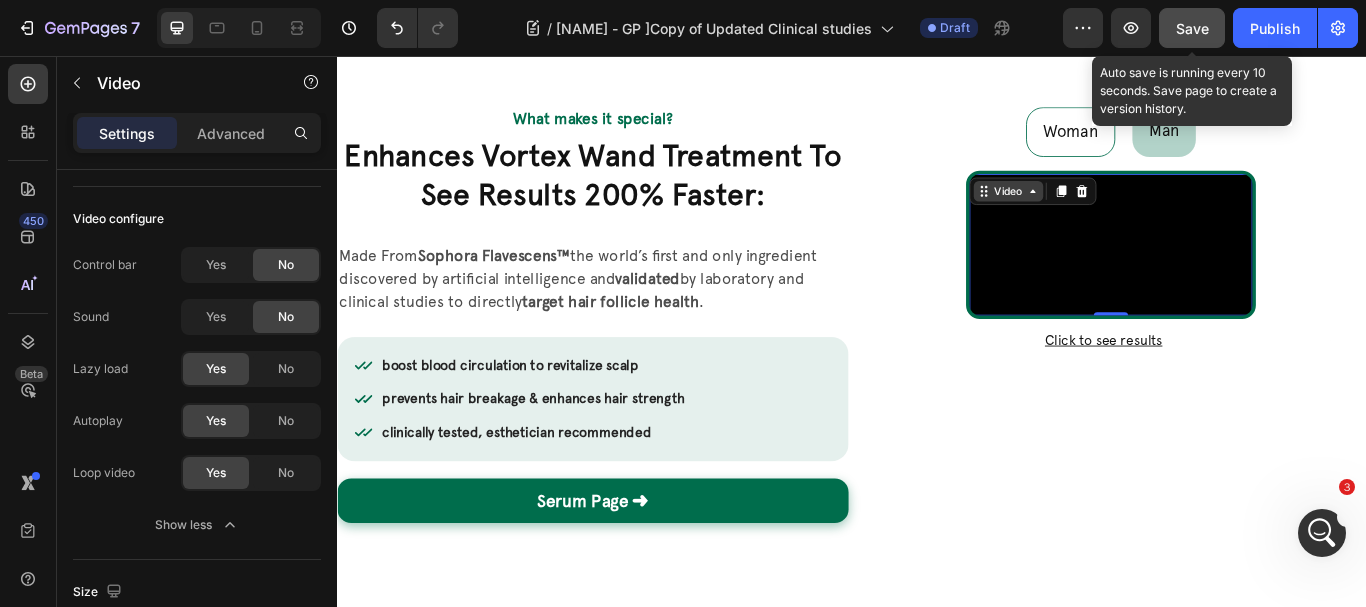 click on "Video" at bounding box center (1119, 214) 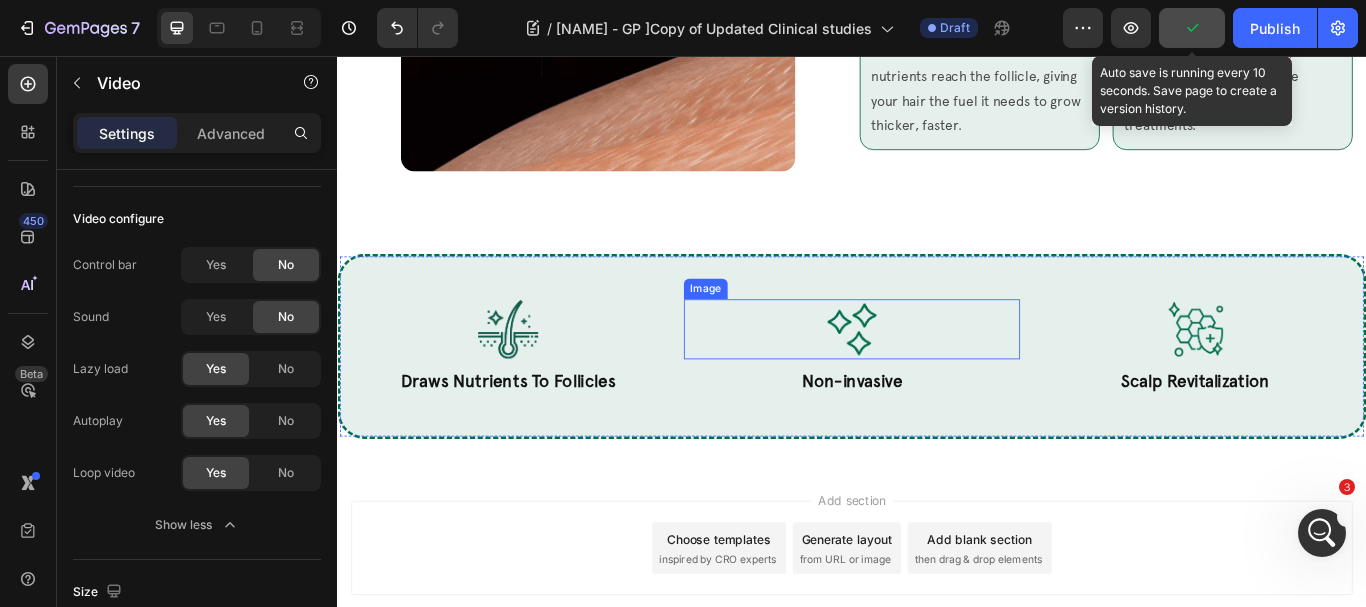 scroll, scrollTop: 5774, scrollLeft: 0, axis: vertical 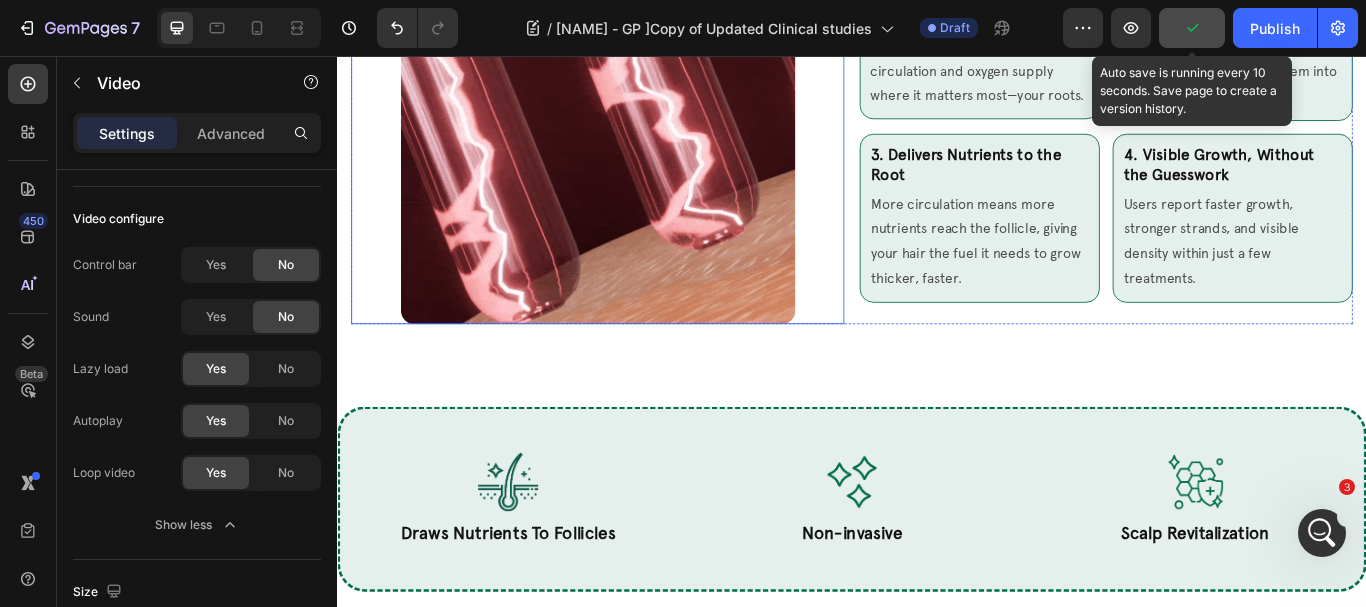 click at bounding box center [641, 139] 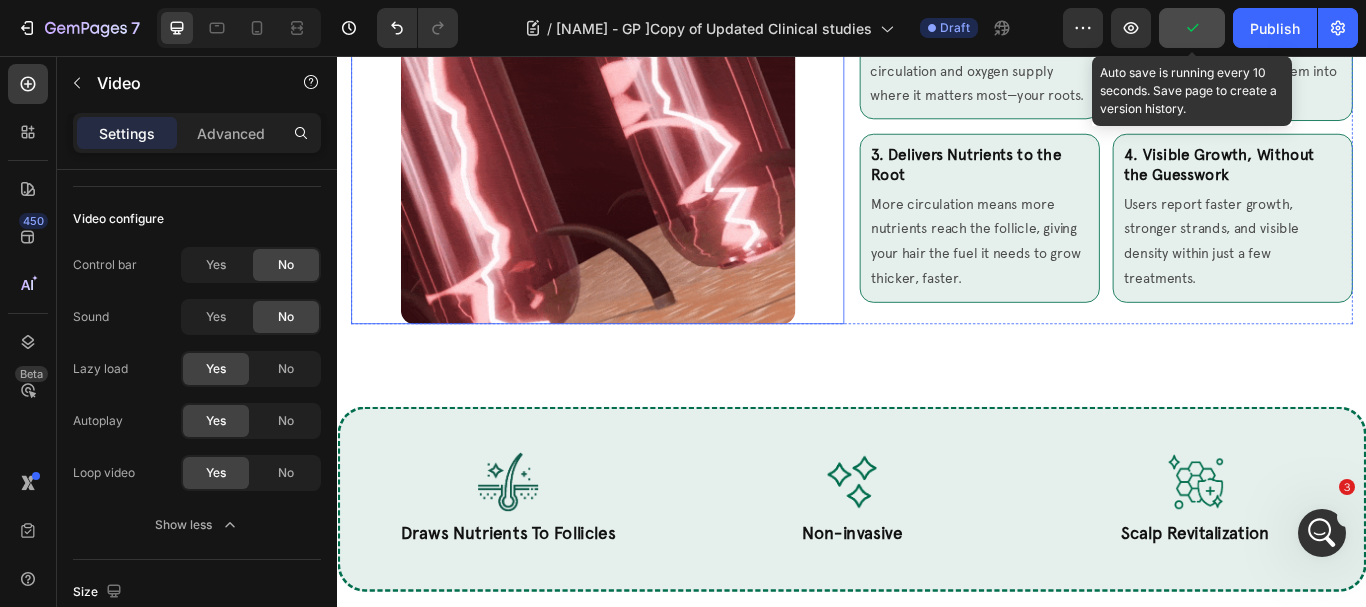 click at bounding box center [641, 139] 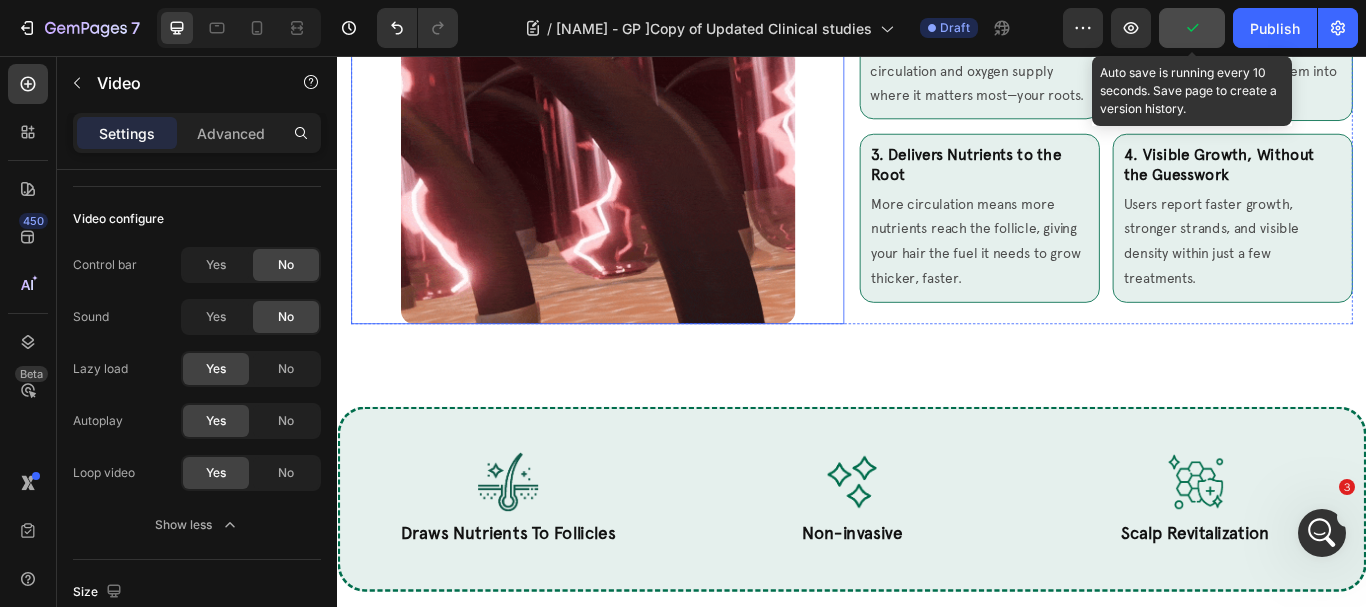 click at bounding box center (641, 139) 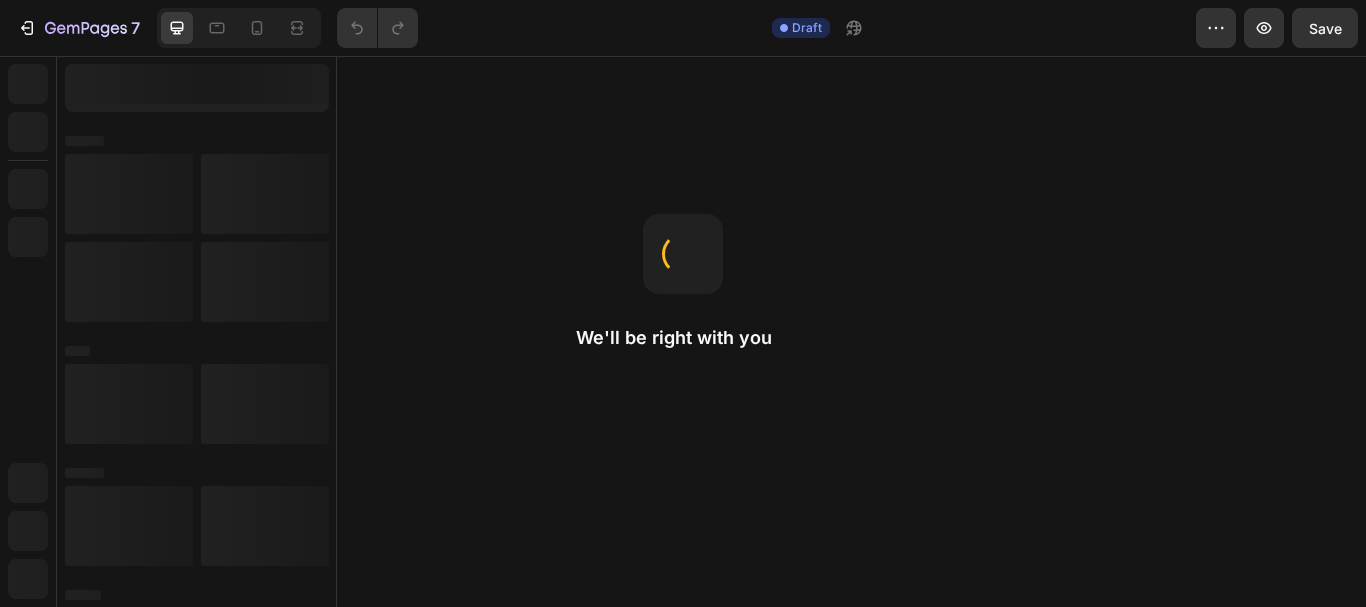 scroll, scrollTop: 0, scrollLeft: 0, axis: both 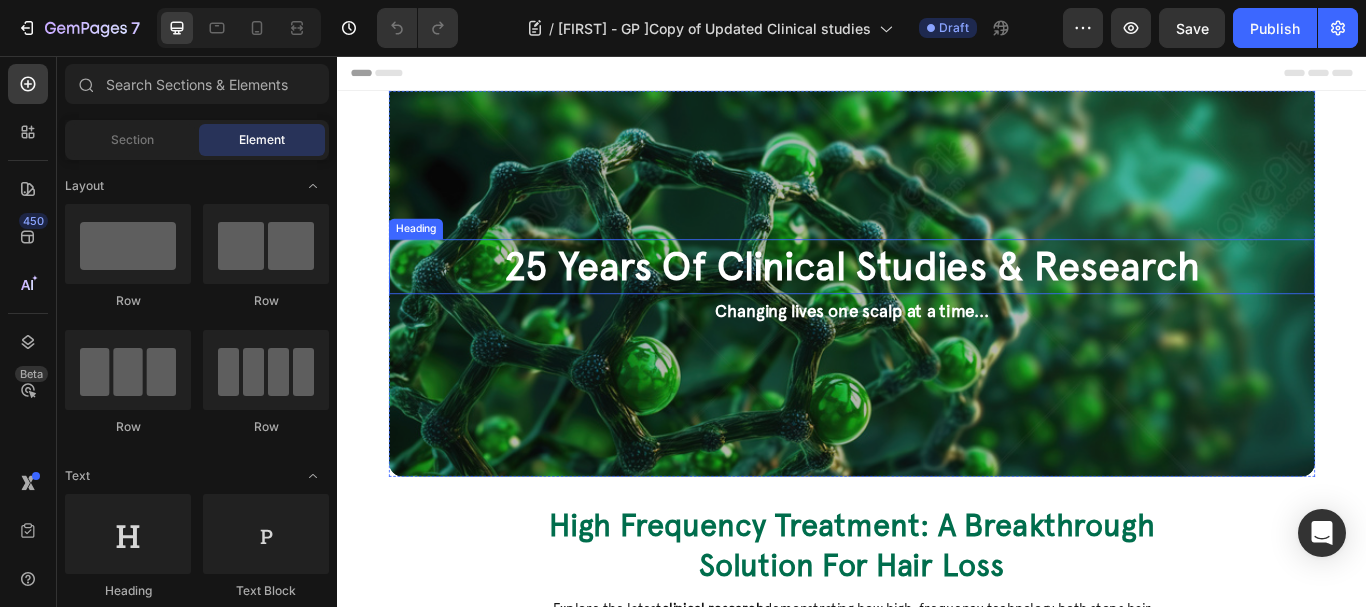 click on "Save" at bounding box center [1192, 28] 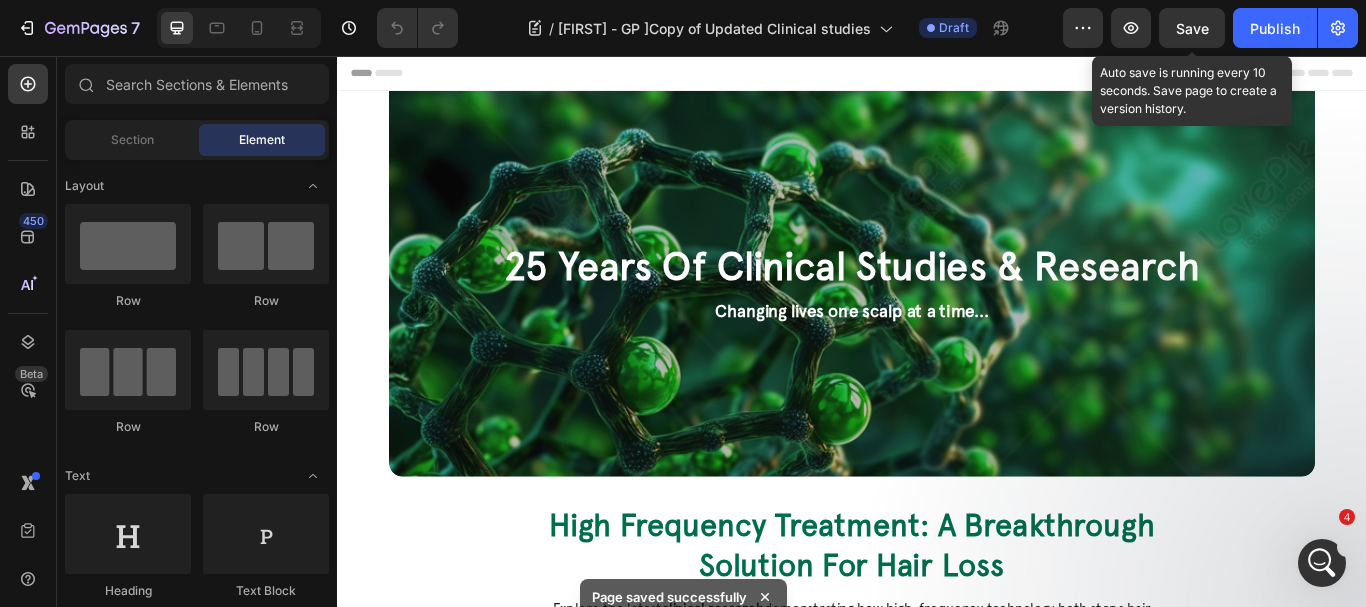 scroll, scrollTop: 0, scrollLeft: 0, axis: both 